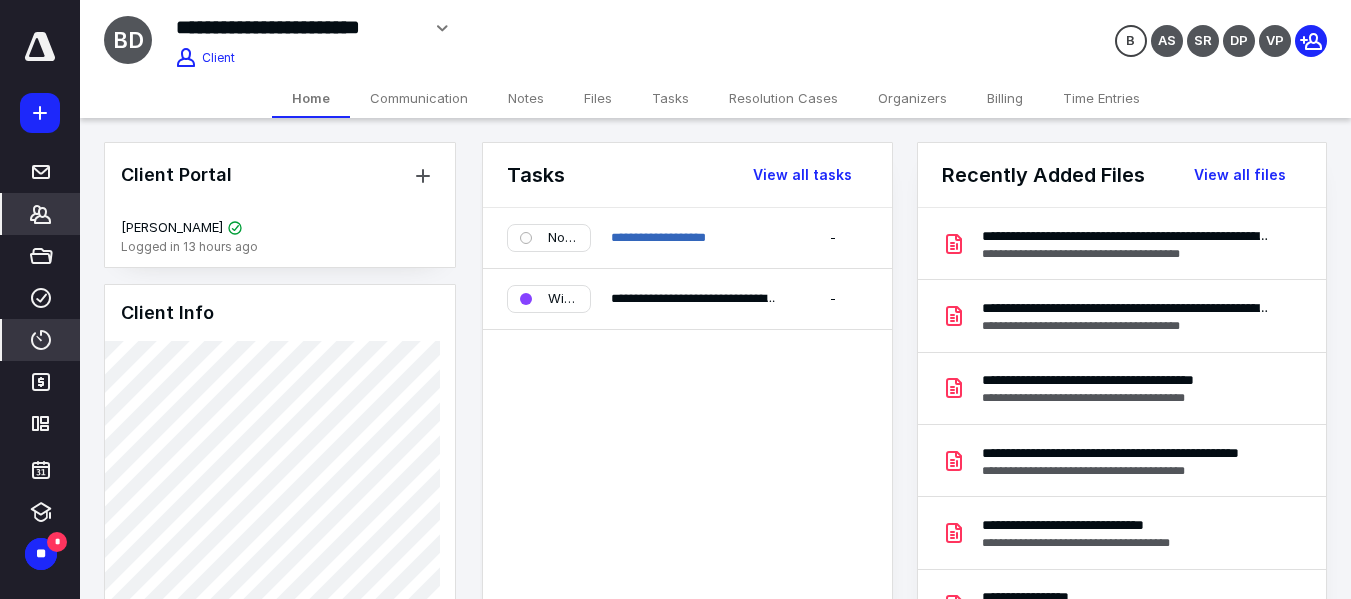 scroll, scrollTop: 0, scrollLeft: 0, axis: both 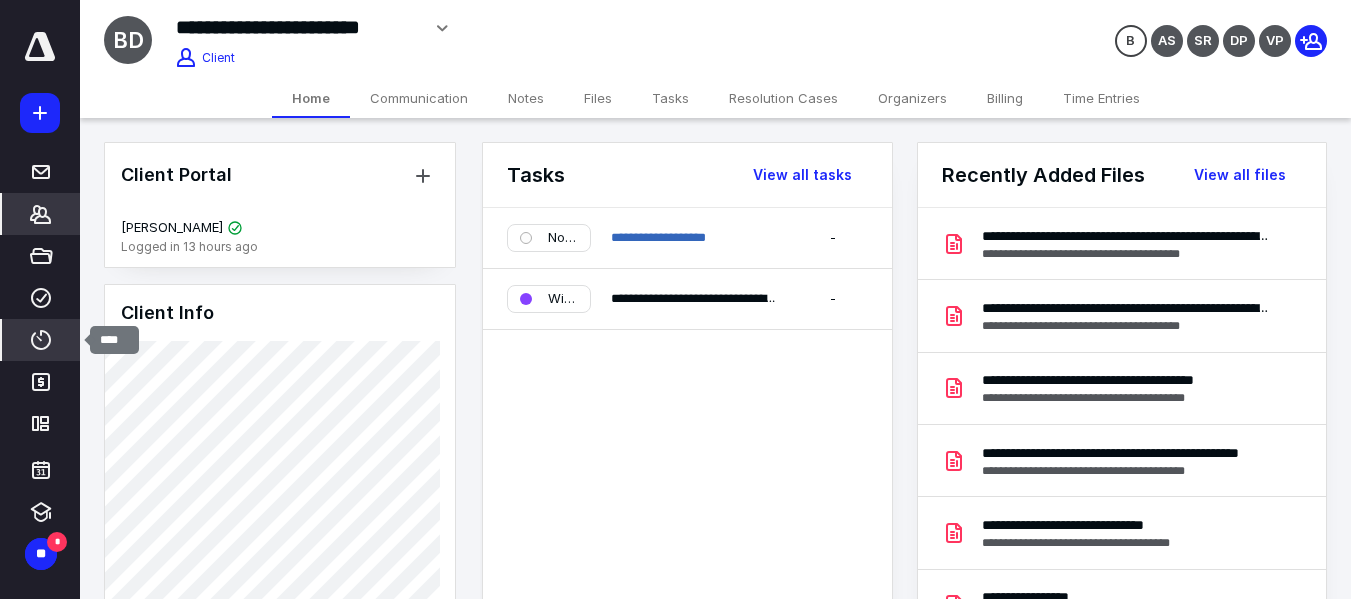 click 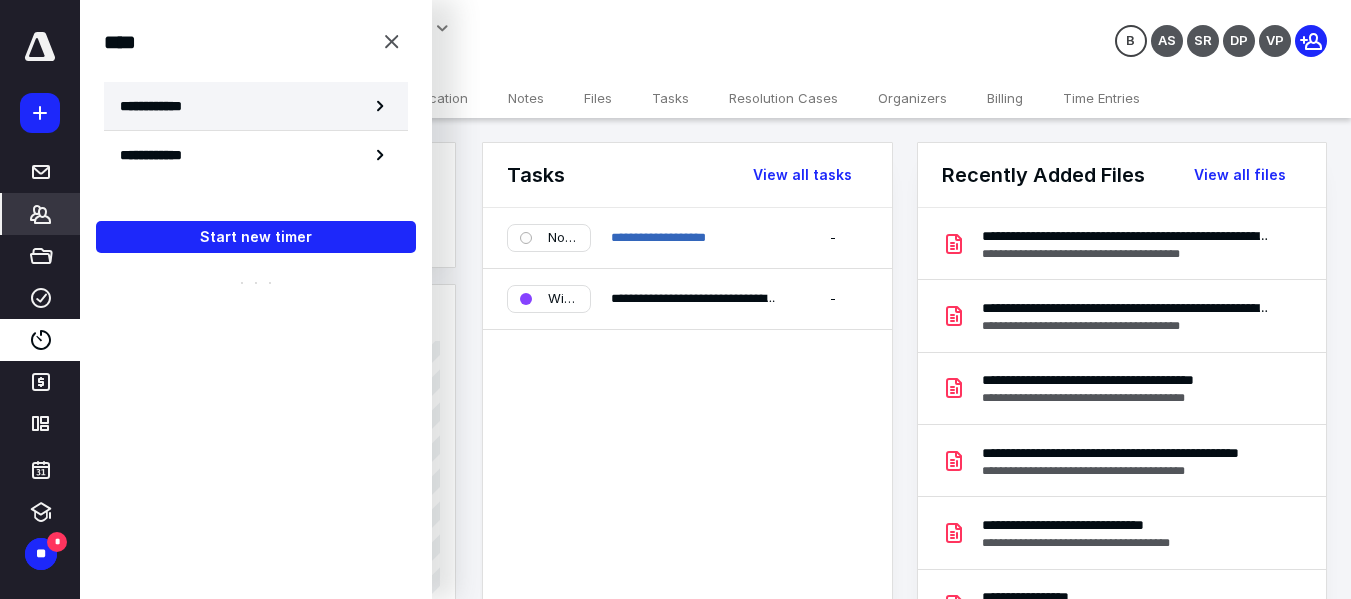 click on "**********" at bounding box center [162, 106] 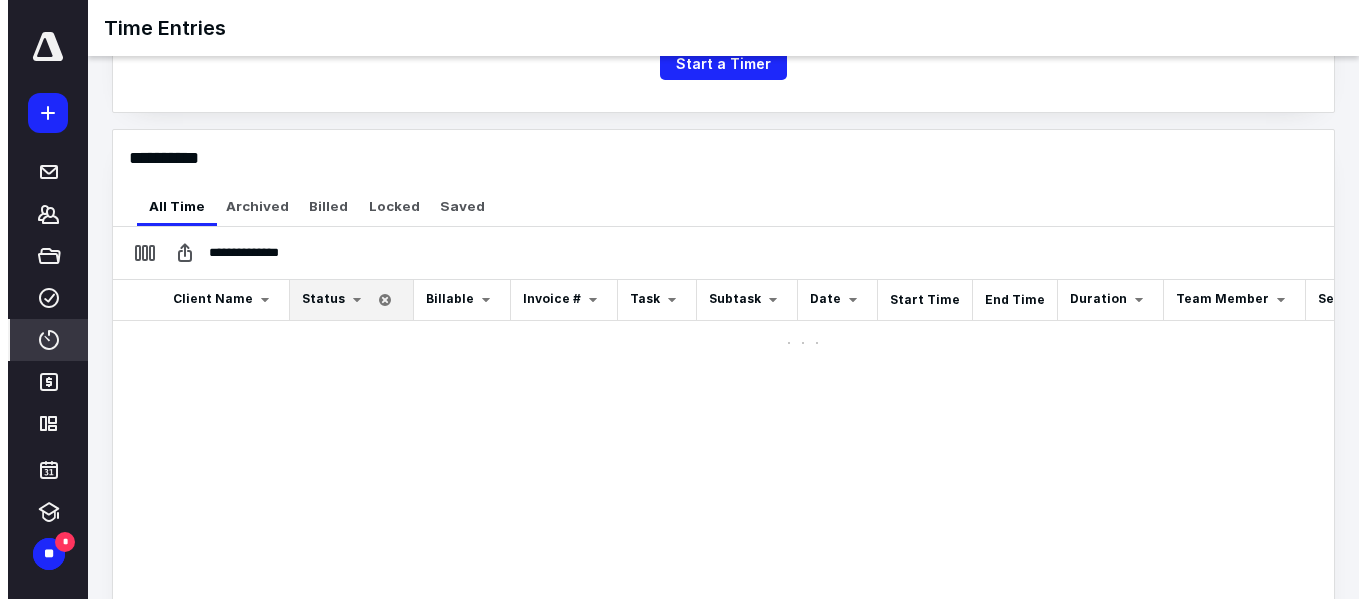 scroll, scrollTop: 374, scrollLeft: 0, axis: vertical 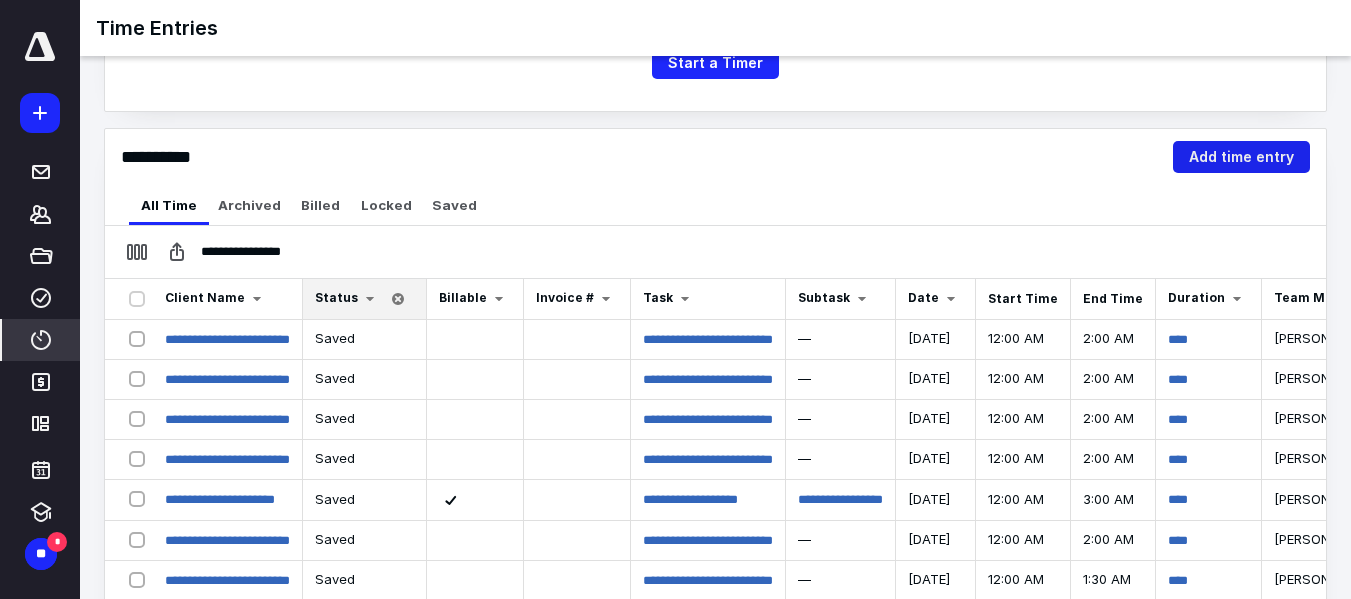 click on "Add time entry" at bounding box center (1241, 157) 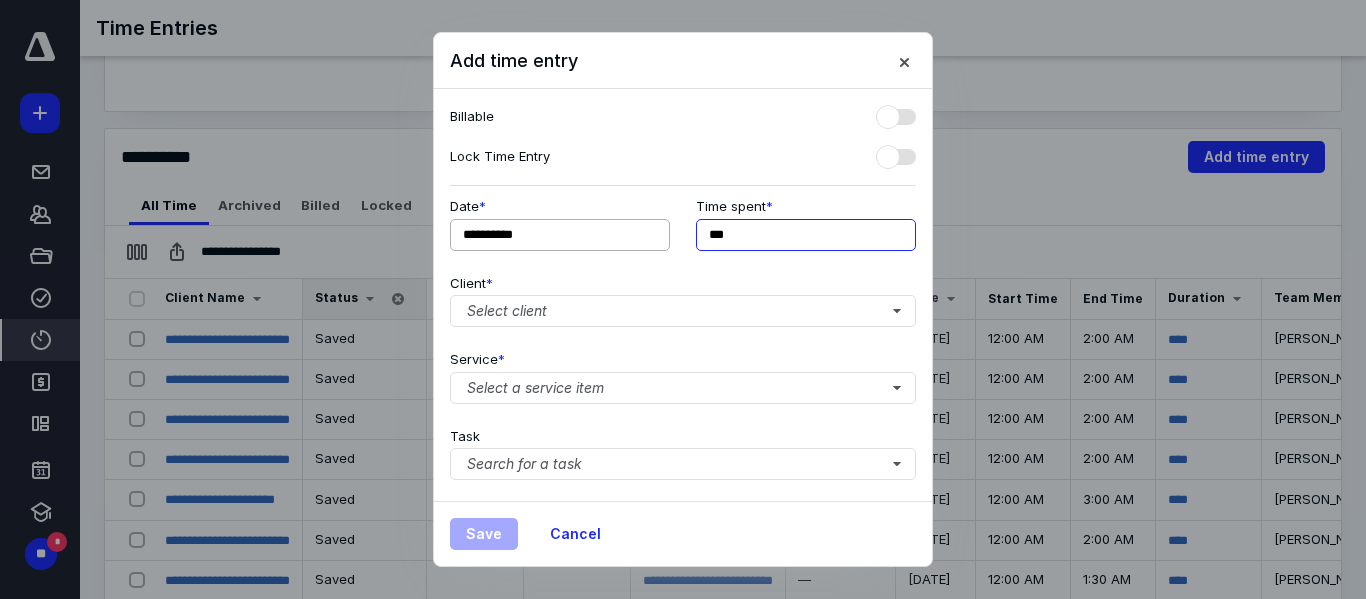 drag, startPoint x: 762, startPoint y: 238, endPoint x: 669, endPoint y: 241, distance: 93.04838 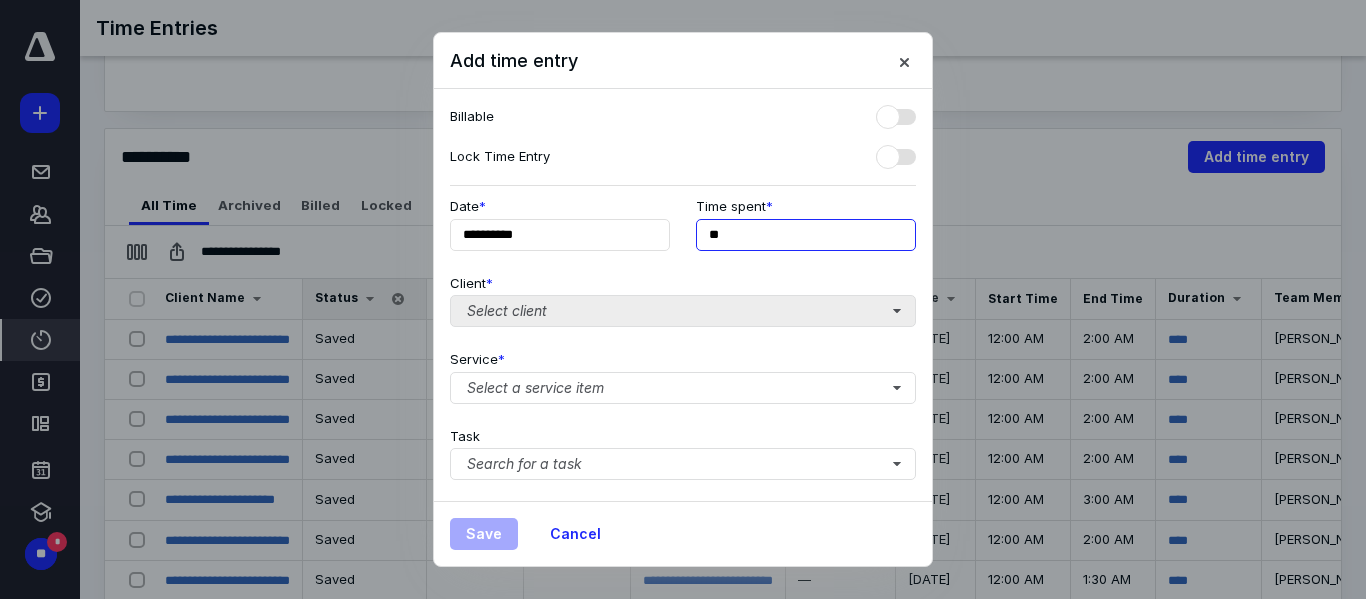 type on "**" 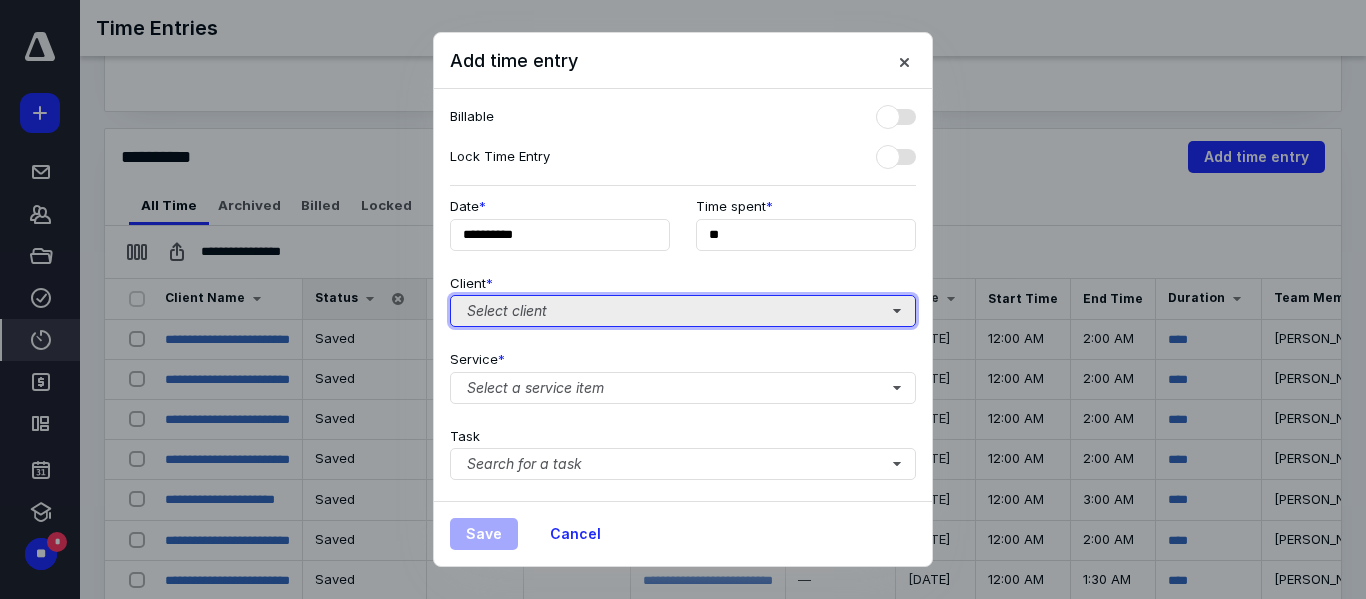 click on "Select client" at bounding box center [683, 311] 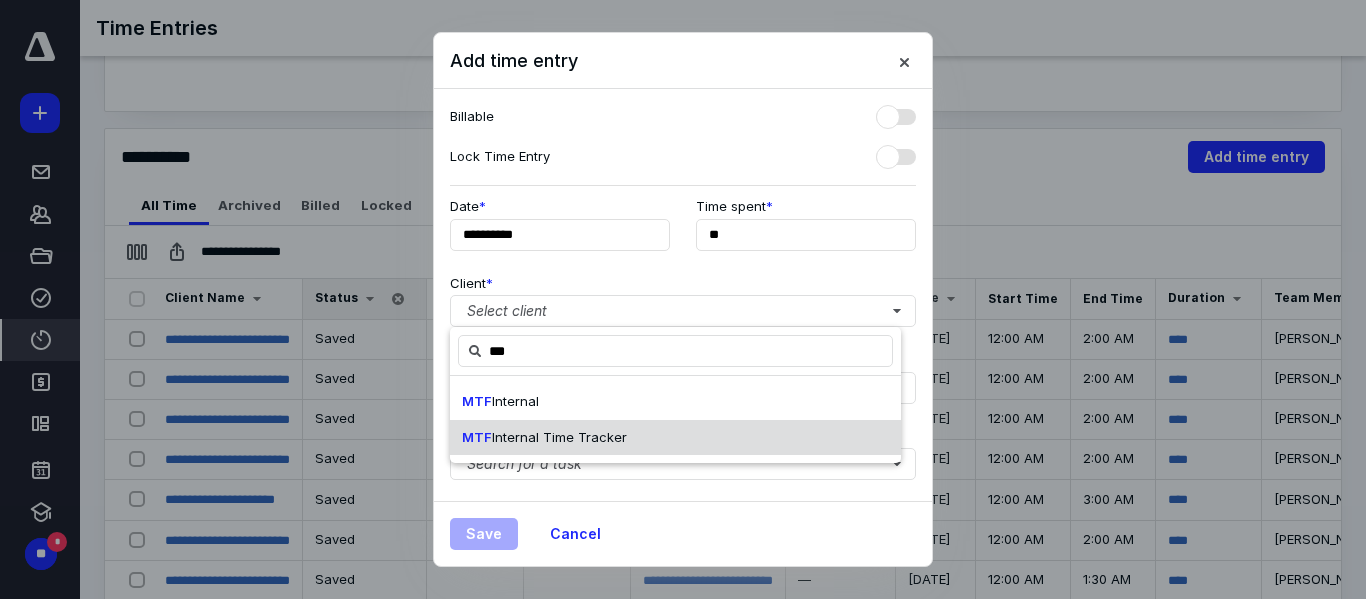 click on "Internal Time Tracker" at bounding box center (559, 437) 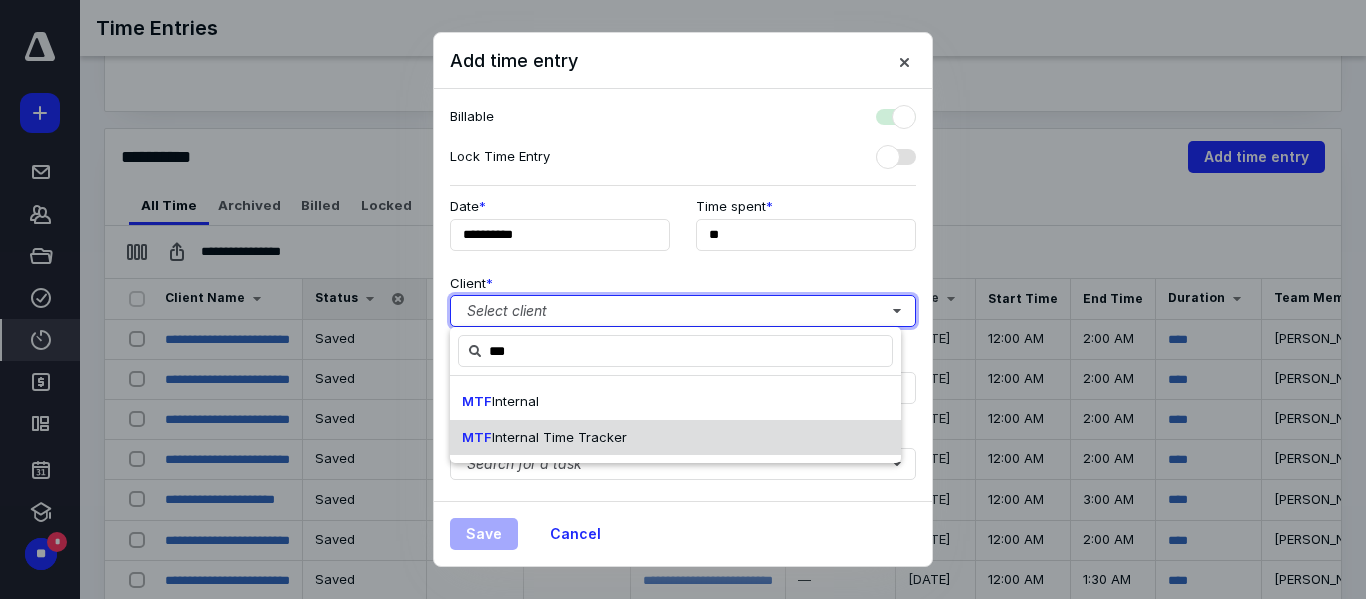 checkbox on "true" 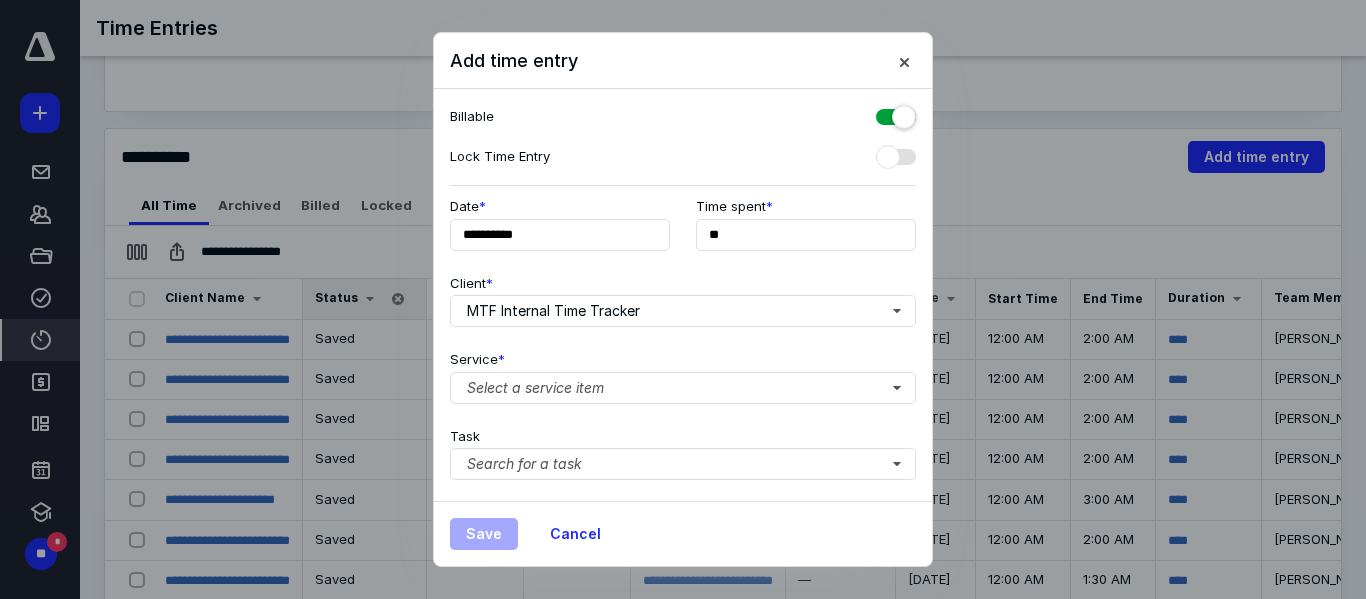 click at bounding box center [896, 113] 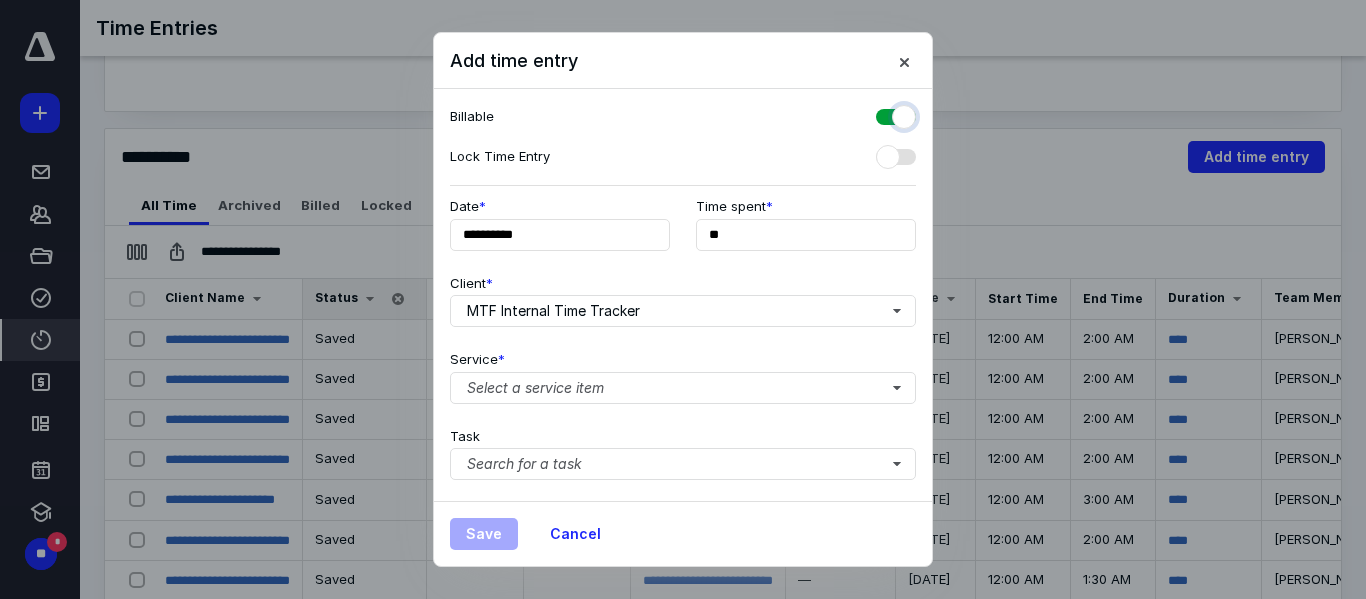 click at bounding box center [886, 114] 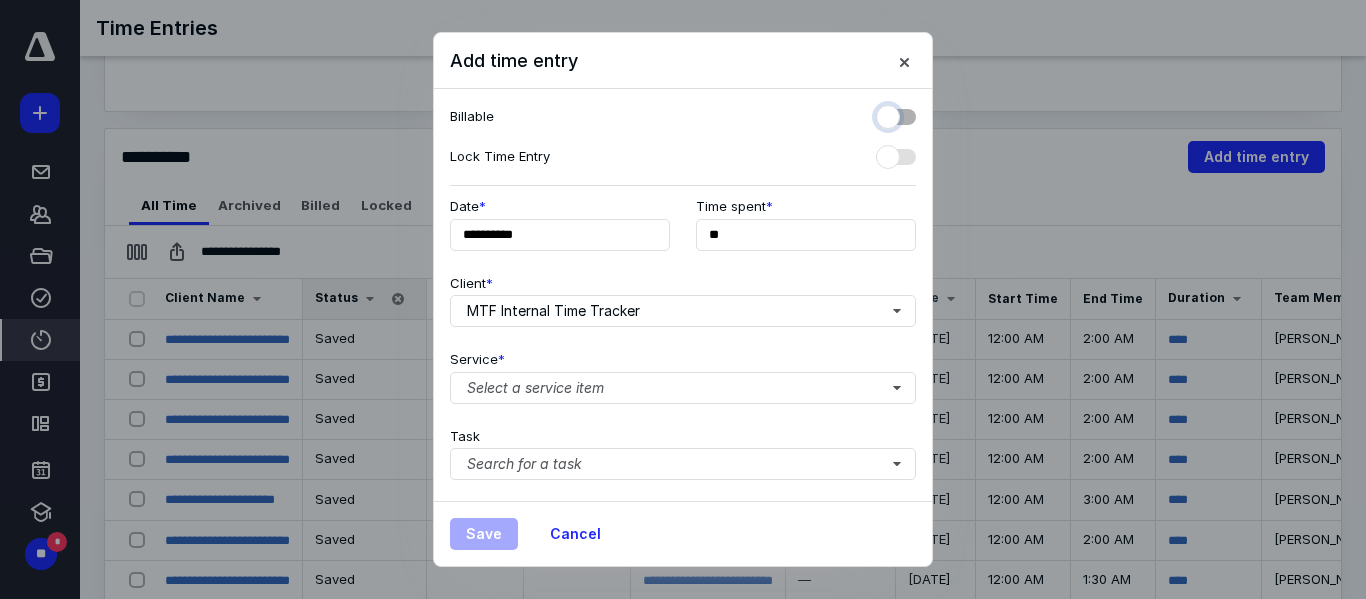 checkbox on "false" 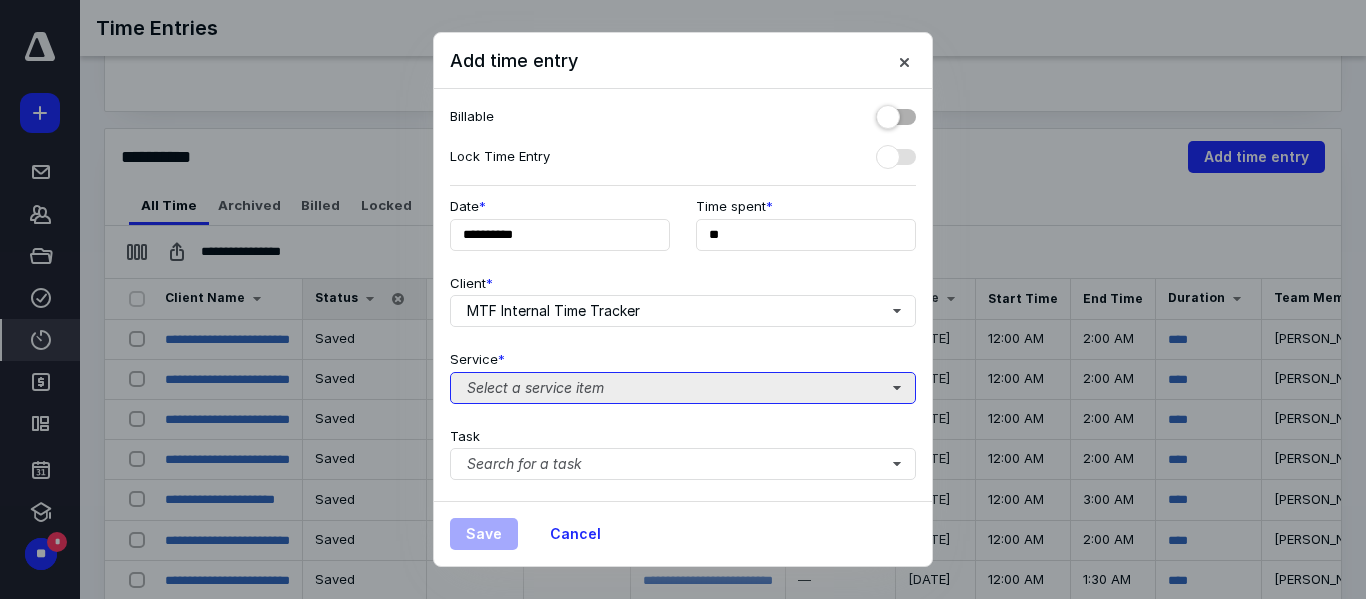 click on "Select a service item" at bounding box center (683, 388) 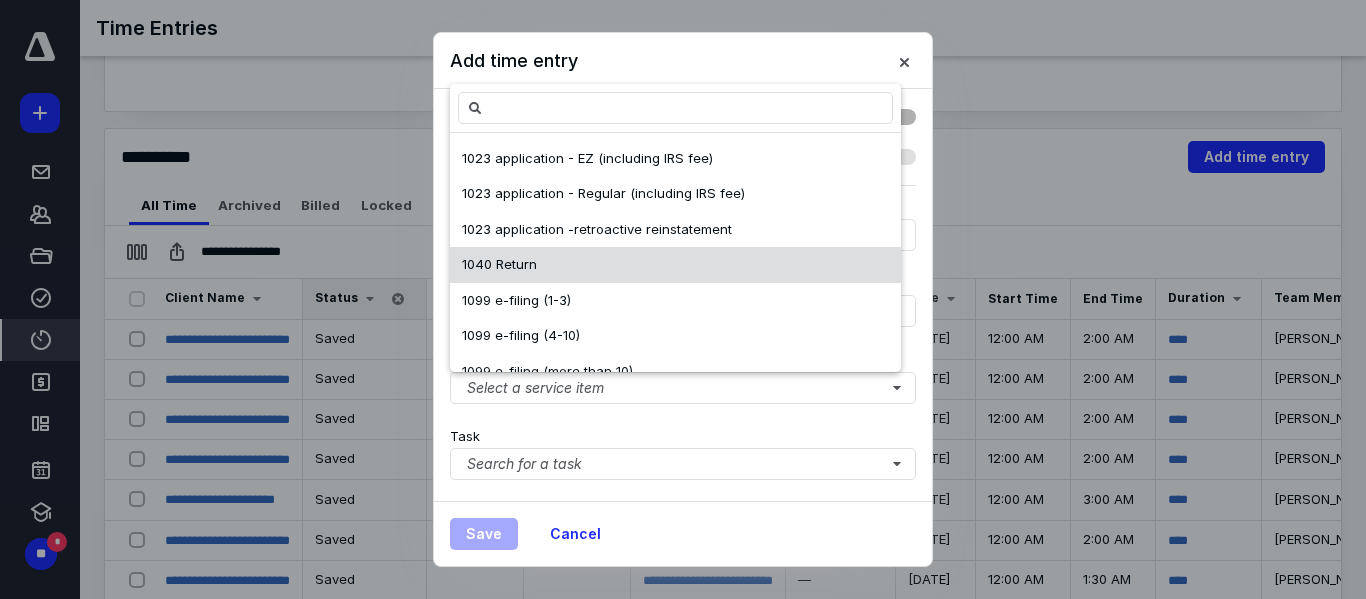 click on "1040 Return" at bounding box center (499, 264) 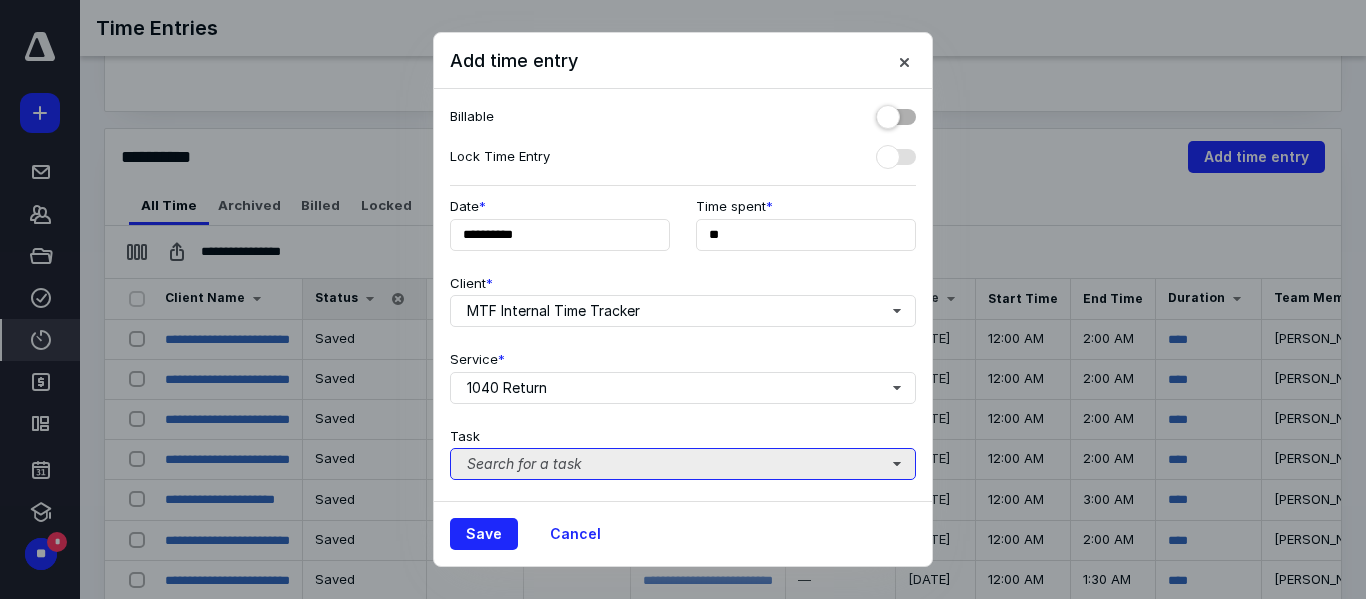 click on "Search for a task" at bounding box center (683, 464) 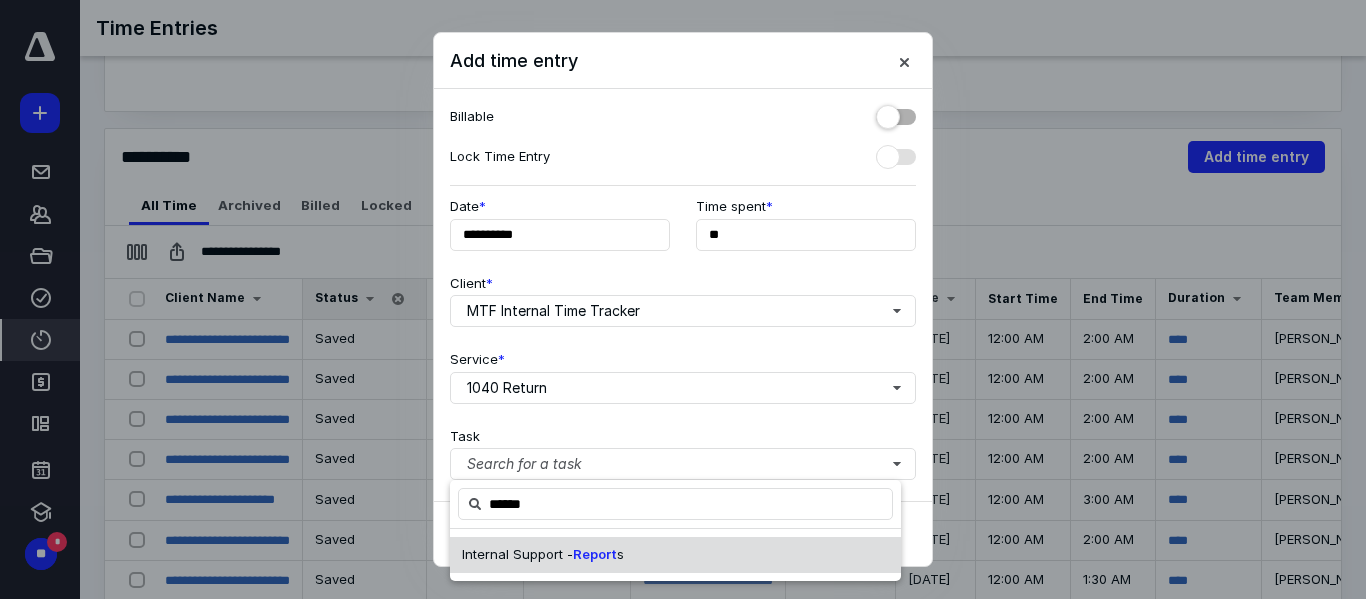 click on "Internal Support -  Report s" at bounding box center [675, 555] 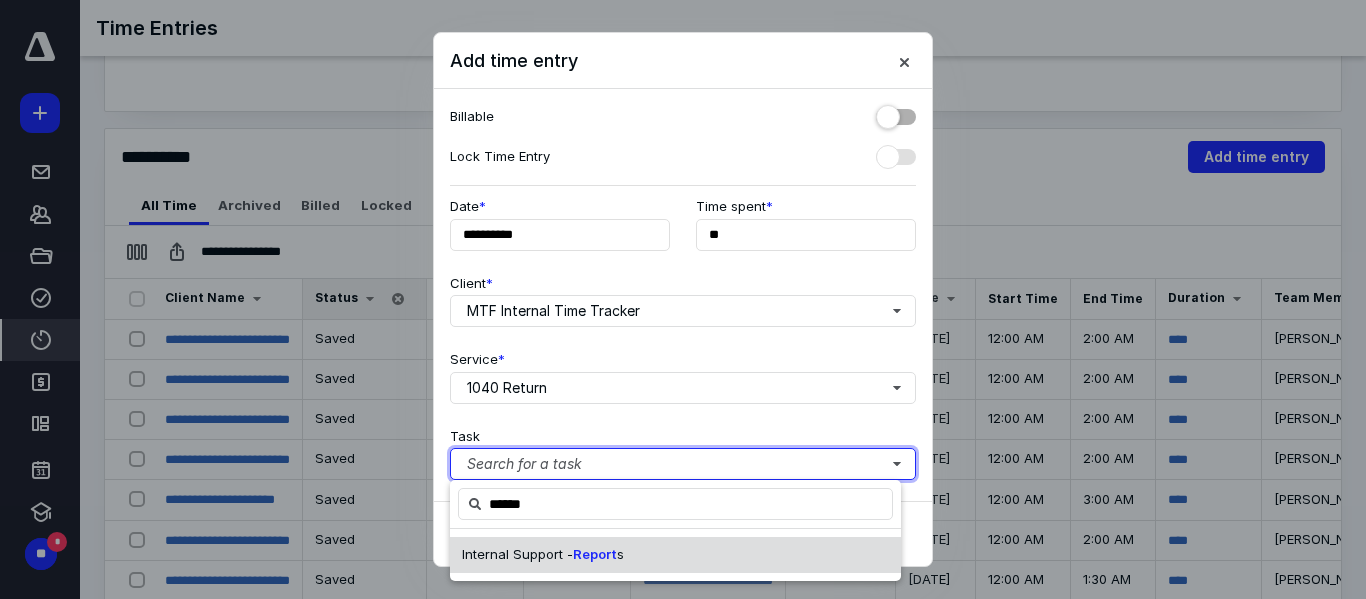 type 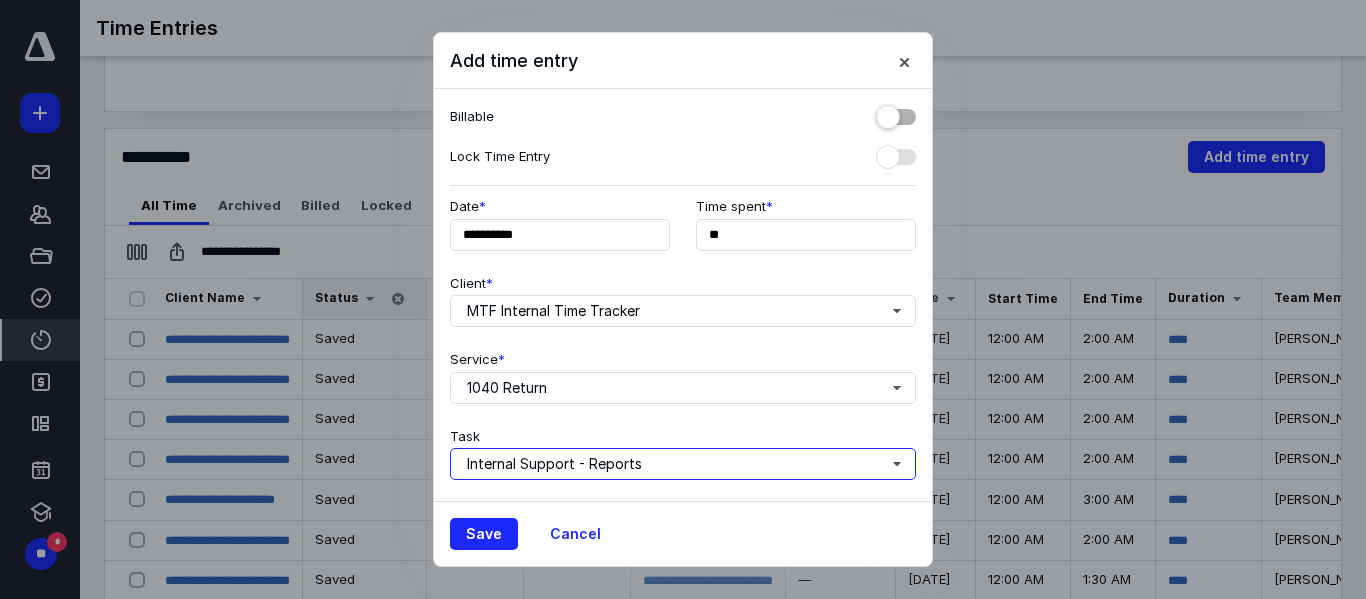 scroll, scrollTop: 303, scrollLeft: 0, axis: vertical 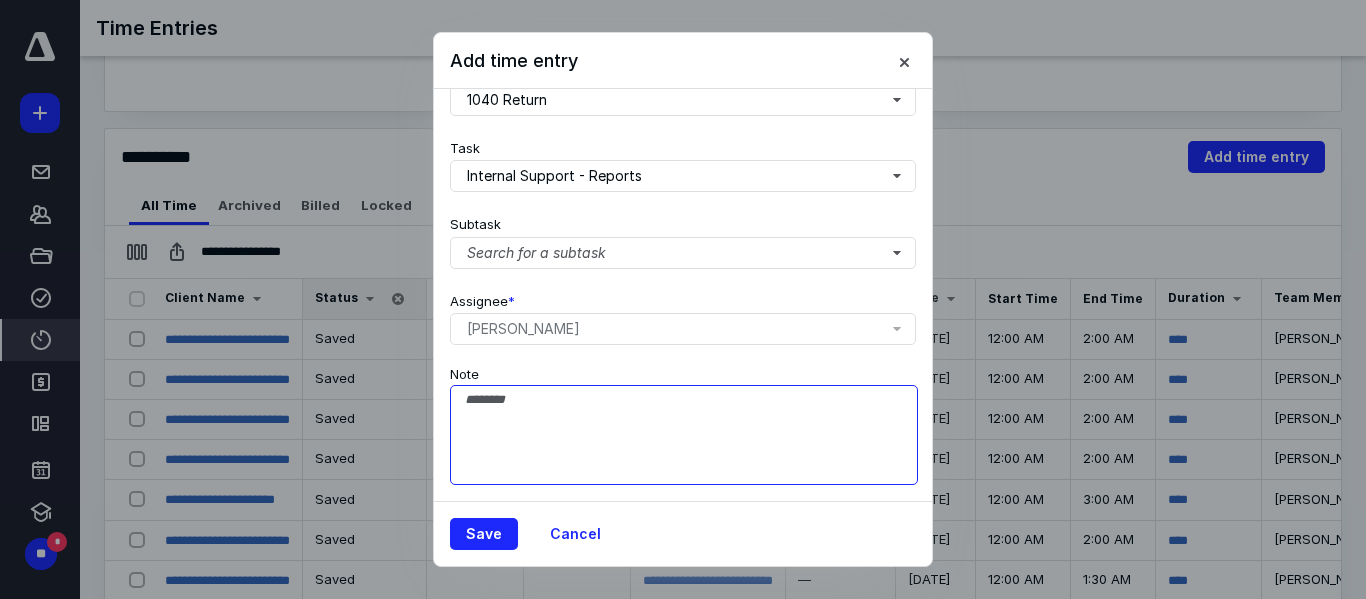 click on "Note" at bounding box center [684, 435] 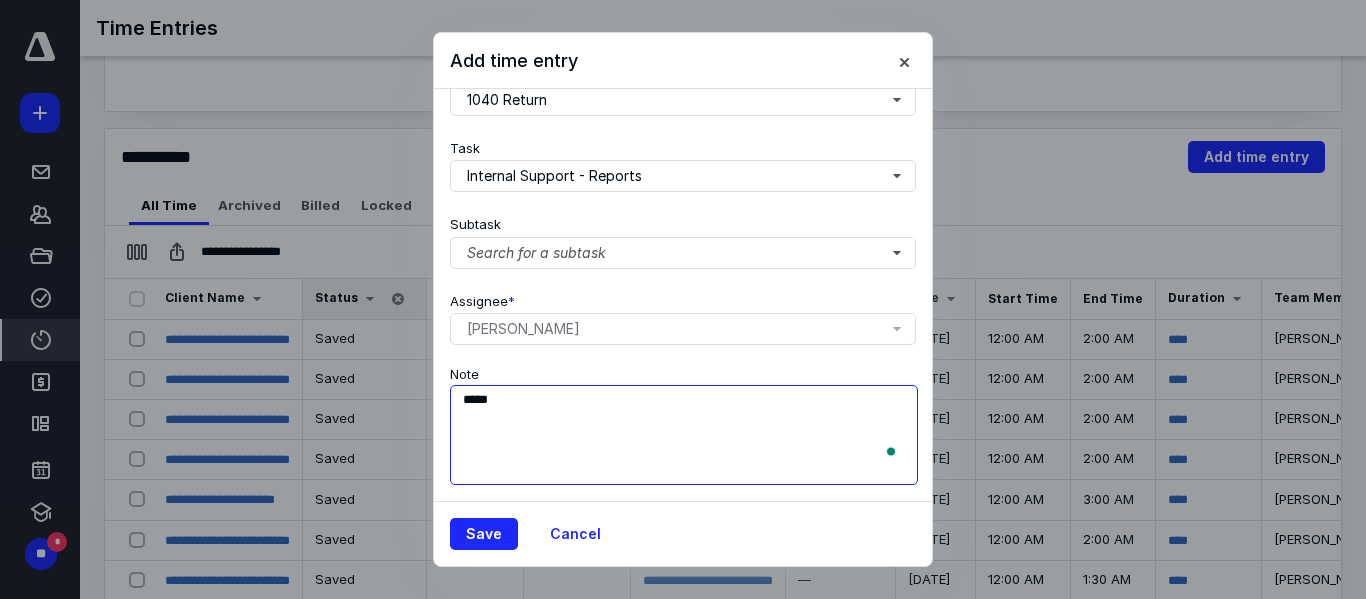 scroll, scrollTop: 303, scrollLeft: 0, axis: vertical 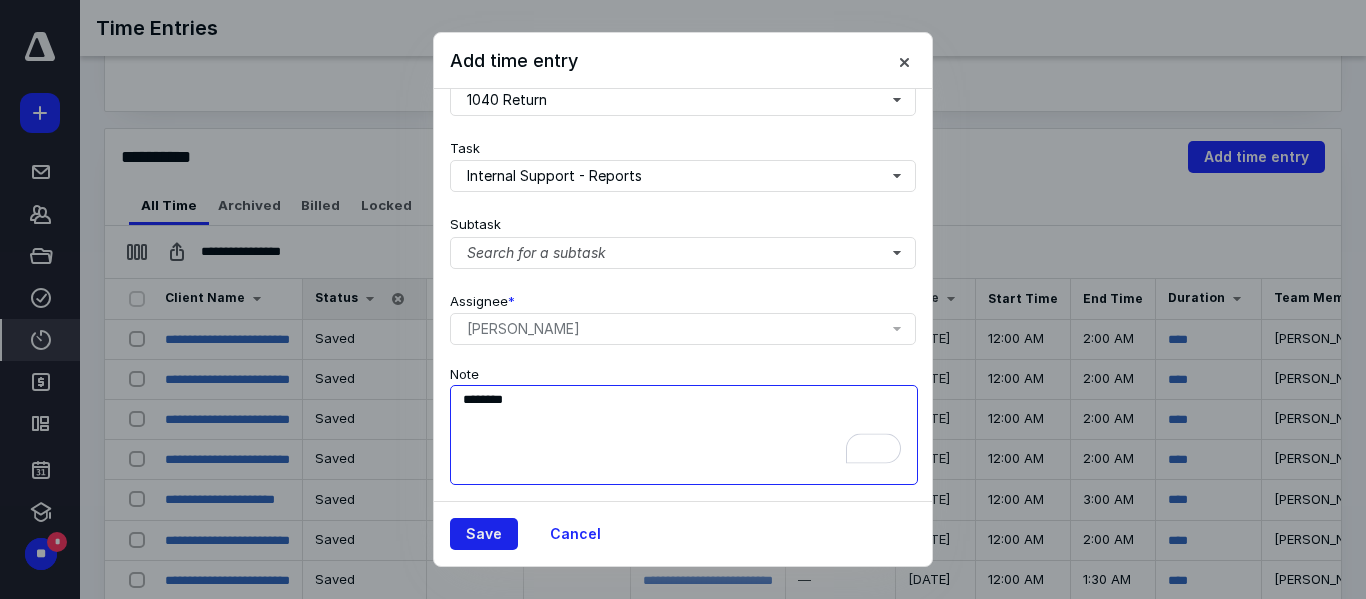 type on "********" 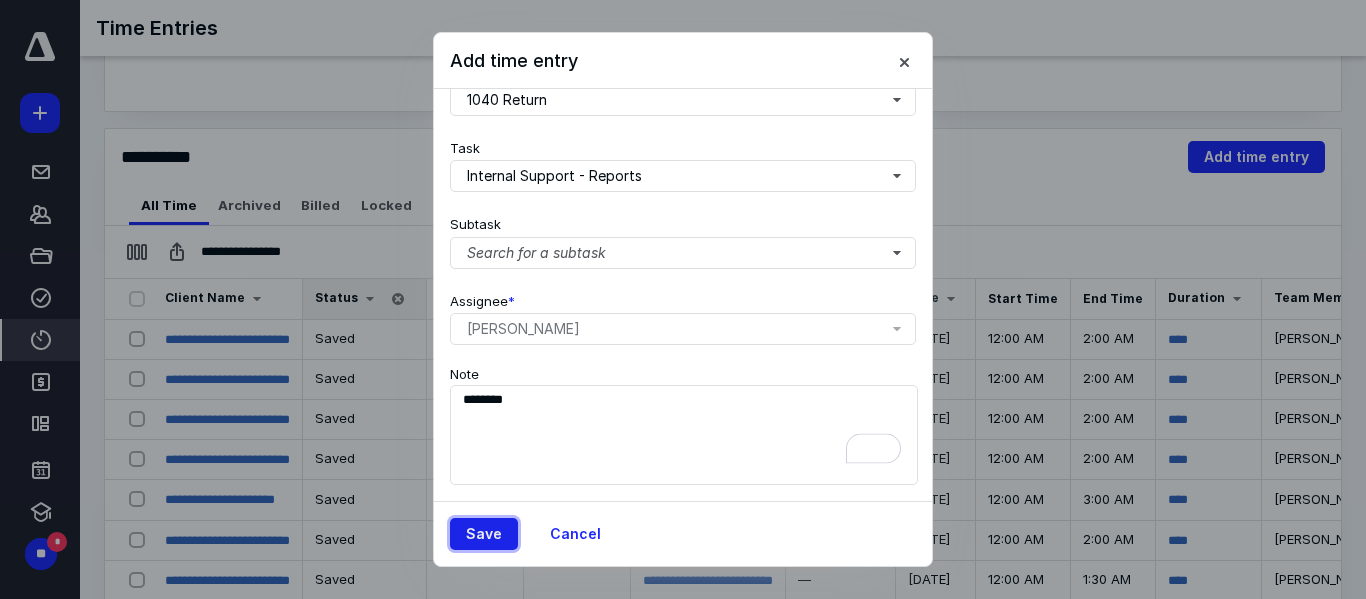 click on "Save" at bounding box center (484, 534) 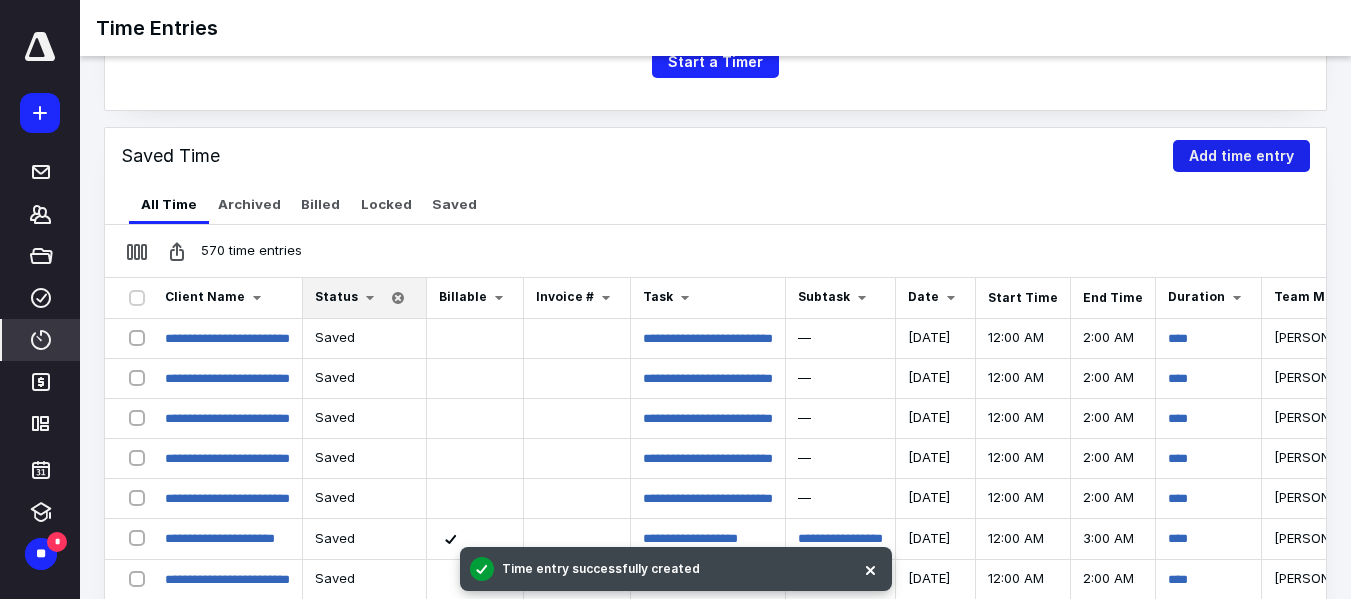 click on "Add time entry" at bounding box center [1241, 156] 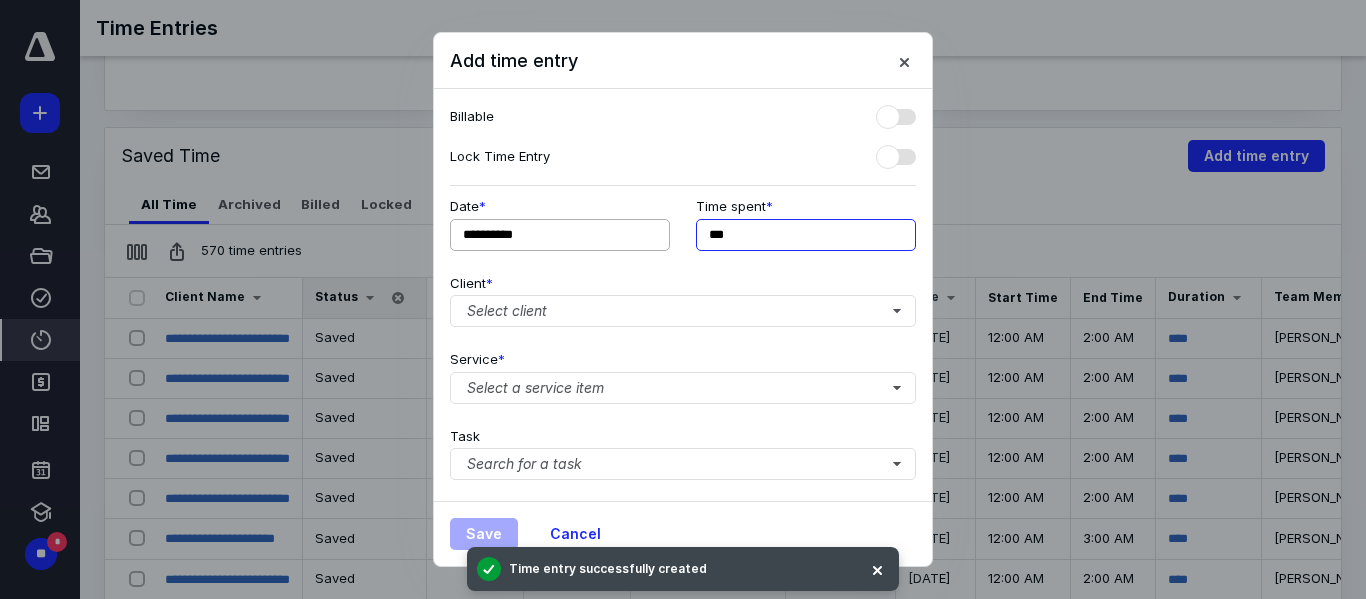 drag, startPoint x: 764, startPoint y: 244, endPoint x: 662, endPoint y: 250, distance: 102.176315 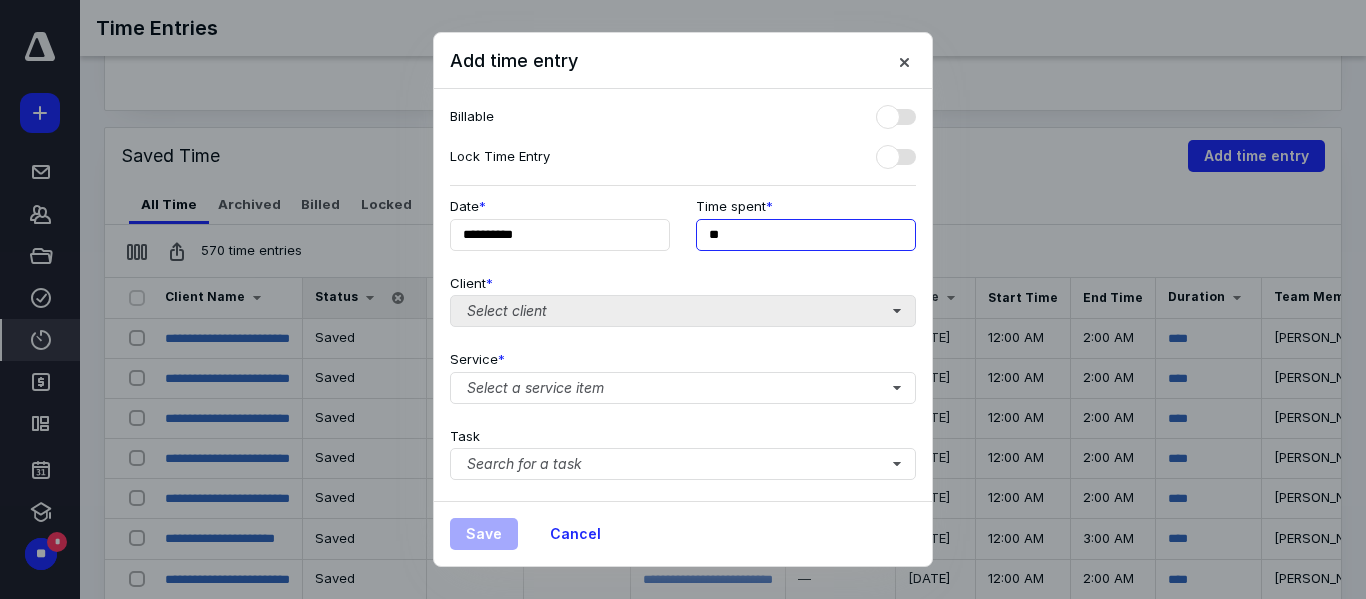 type on "**" 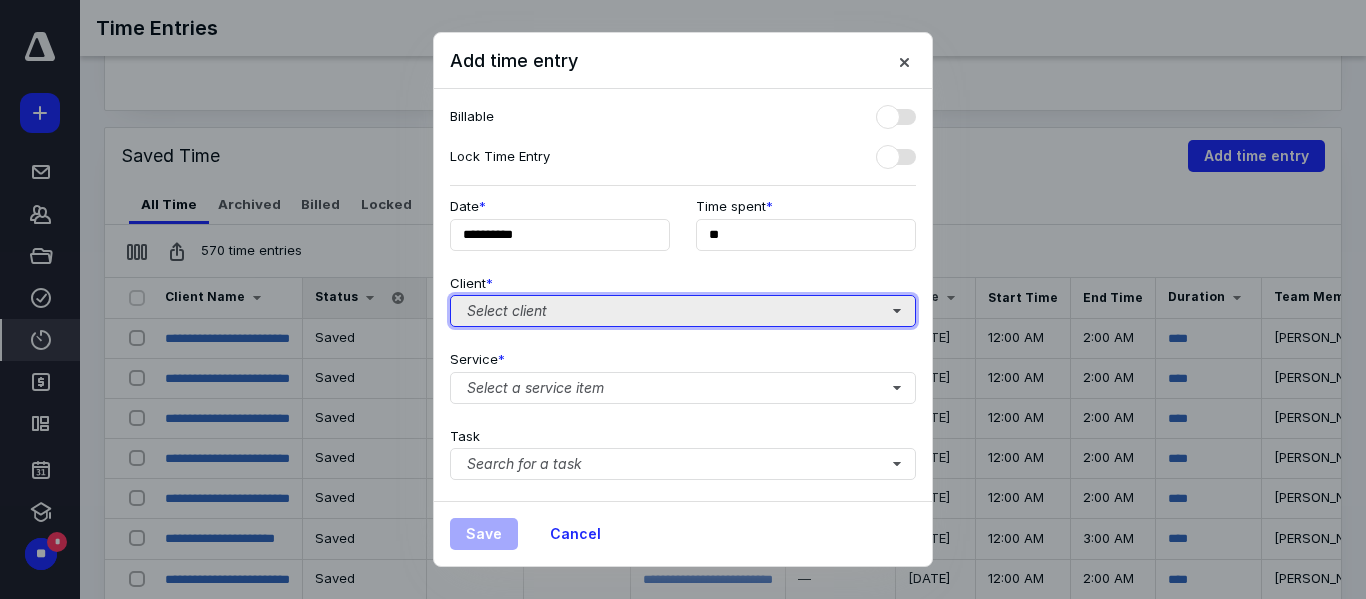 click on "Select client" at bounding box center [683, 311] 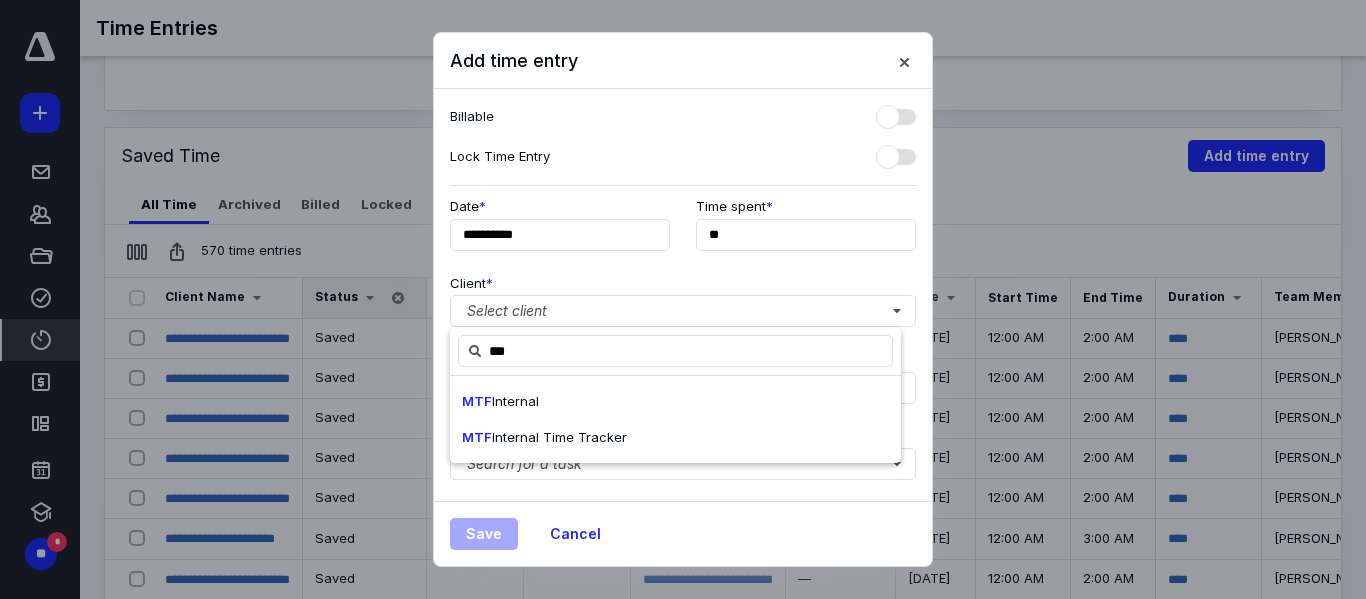 click on "MTF  Internal Time Tracker" at bounding box center (675, 438) 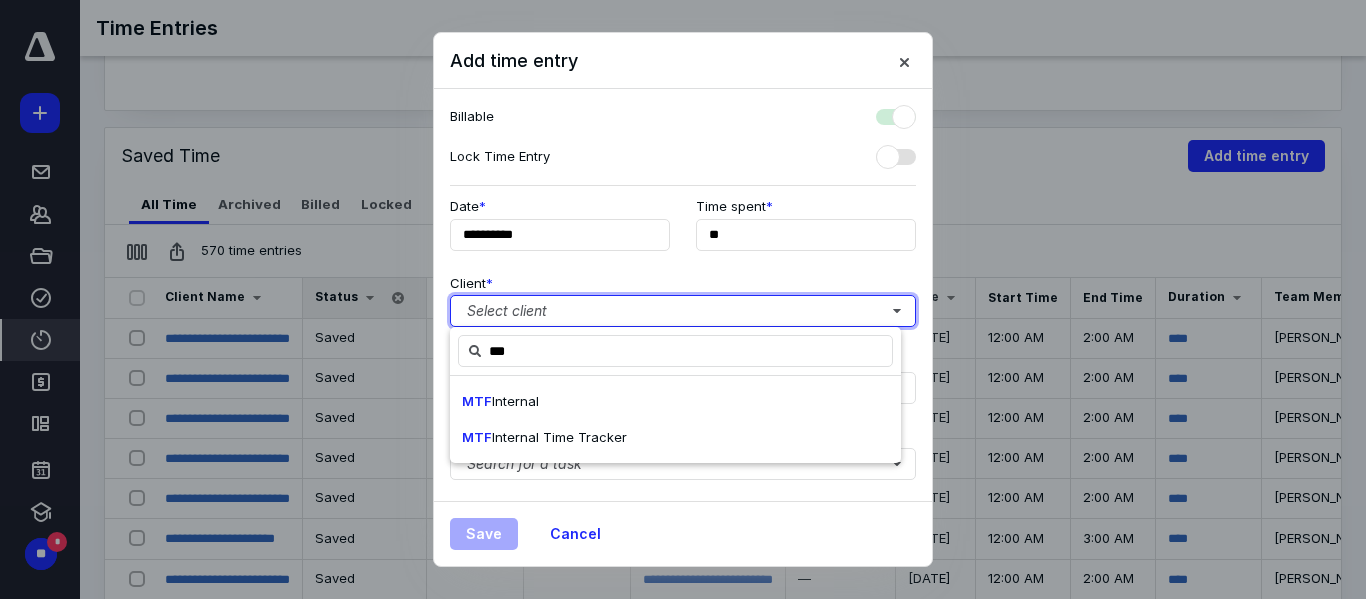 checkbox on "true" 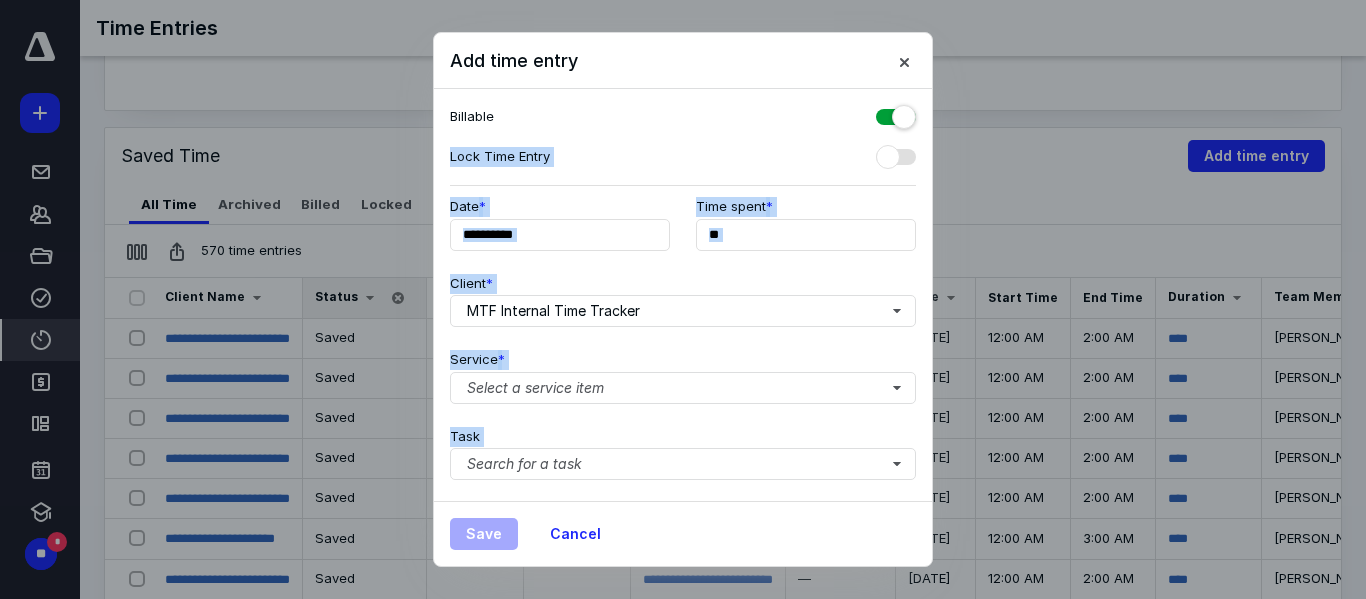drag, startPoint x: 873, startPoint y: 116, endPoint x: 640, endPoint y: 405, distance: 371.2277 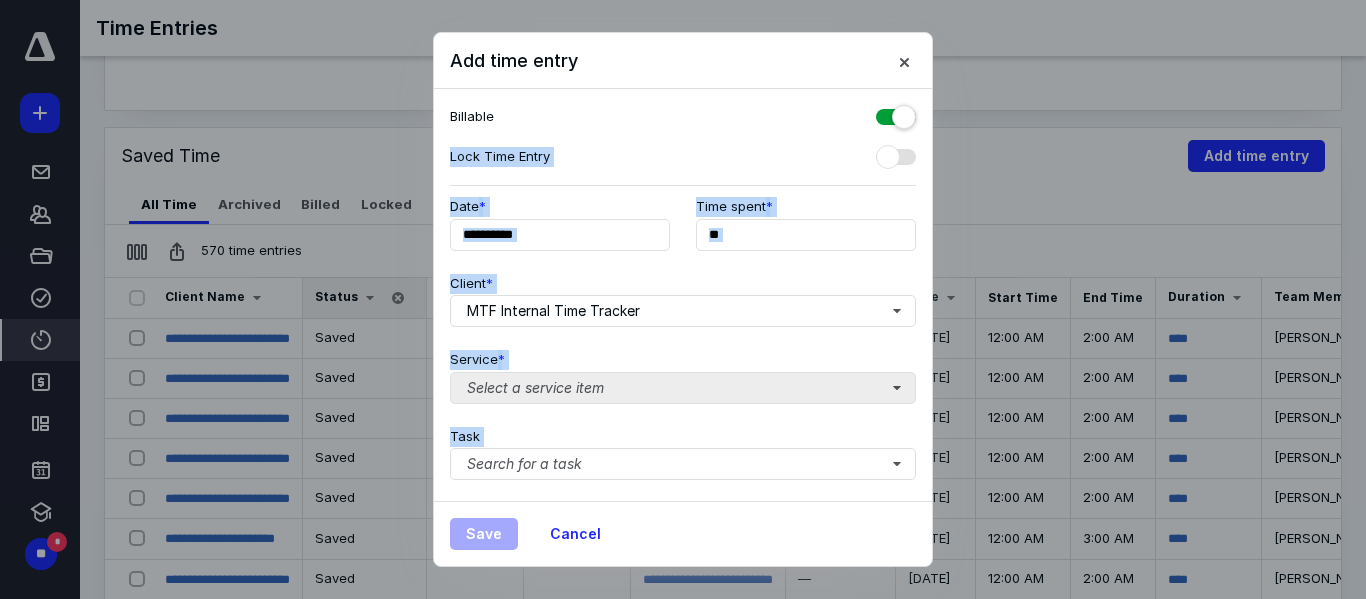 click on "Select a service item" at bounding box center (683, 388) 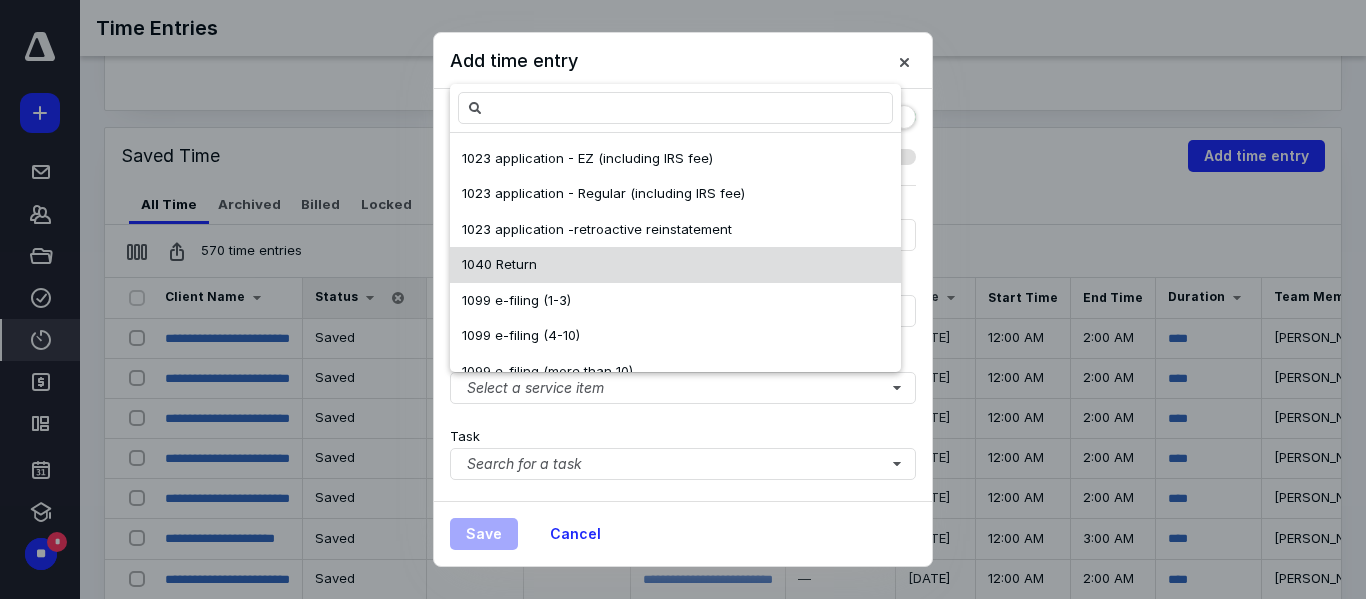 click on "1040 Return" at bounding box center [499, 264] 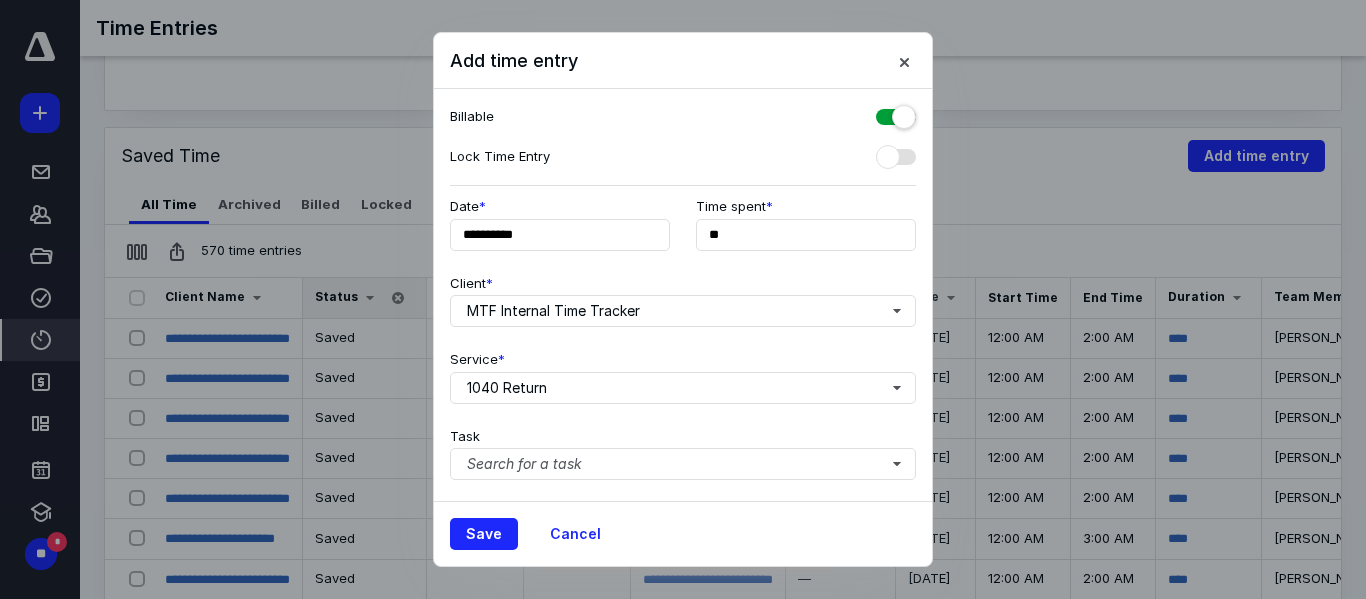 click at bounding box center (896, 113) 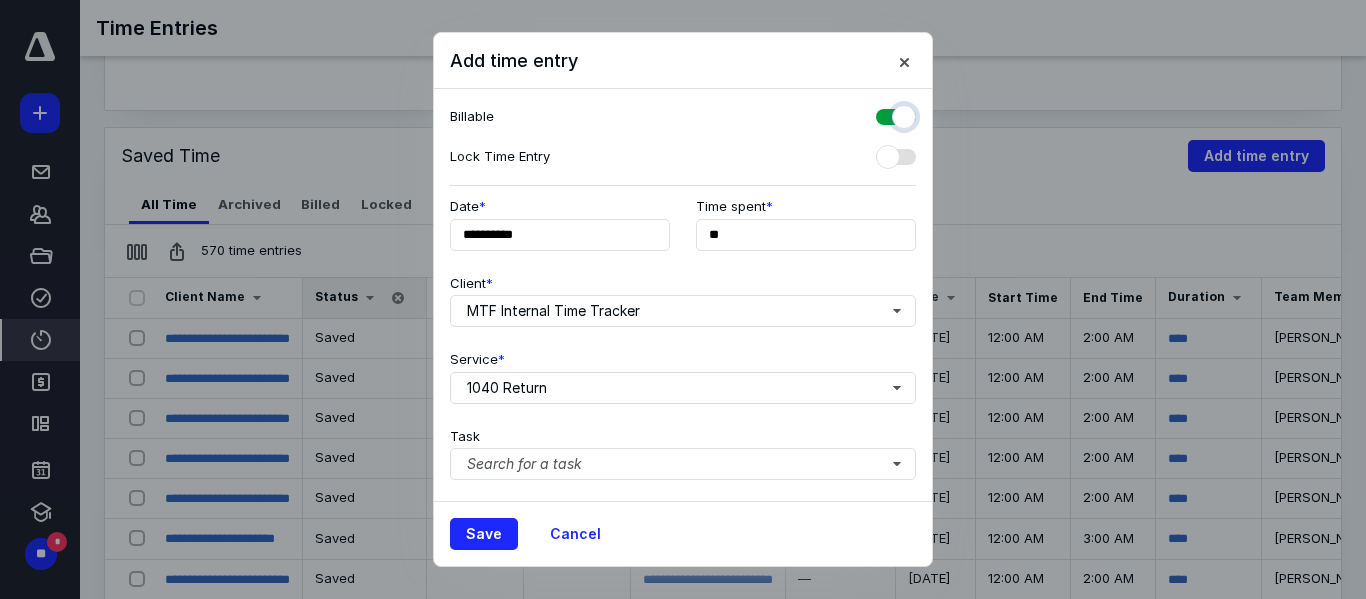 click at bounding box center [886, 114] 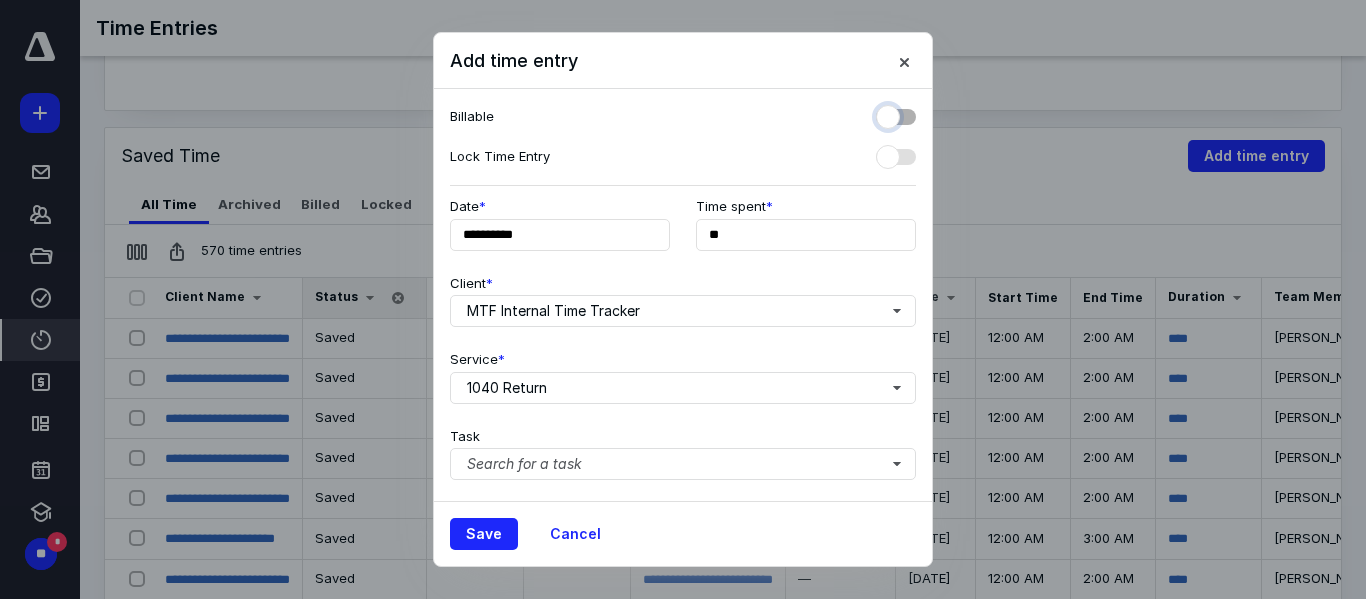 checkbox on "false" 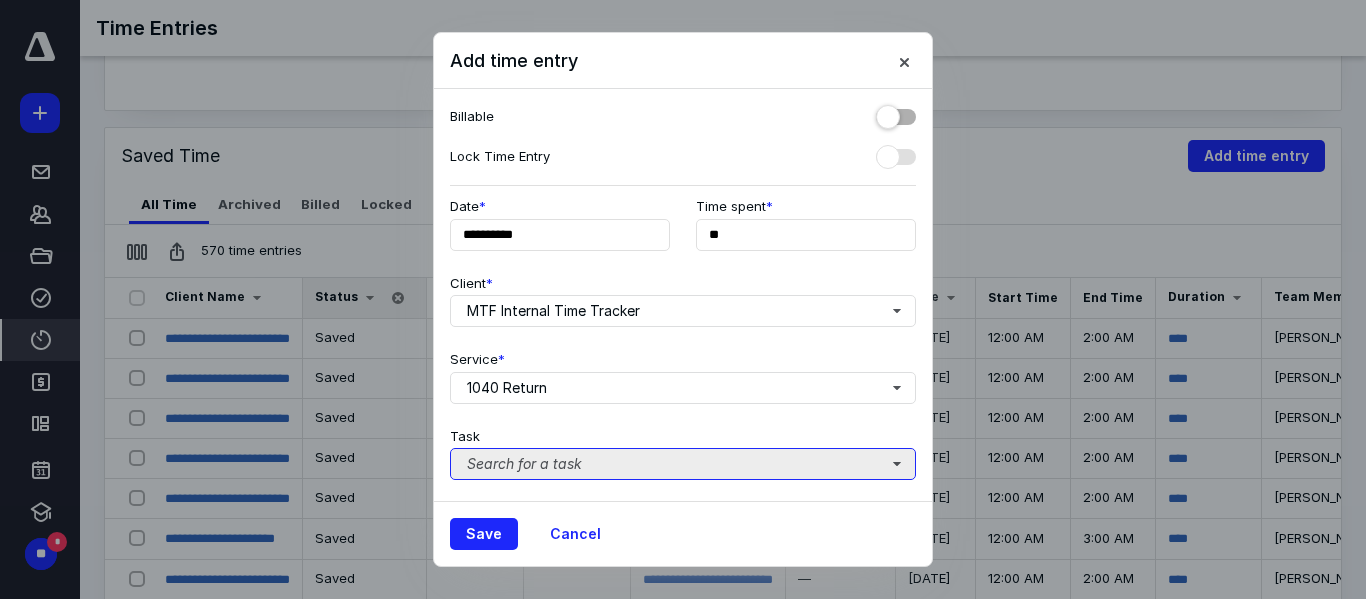 click on "Search for a task" at bounding box center [683, 464] 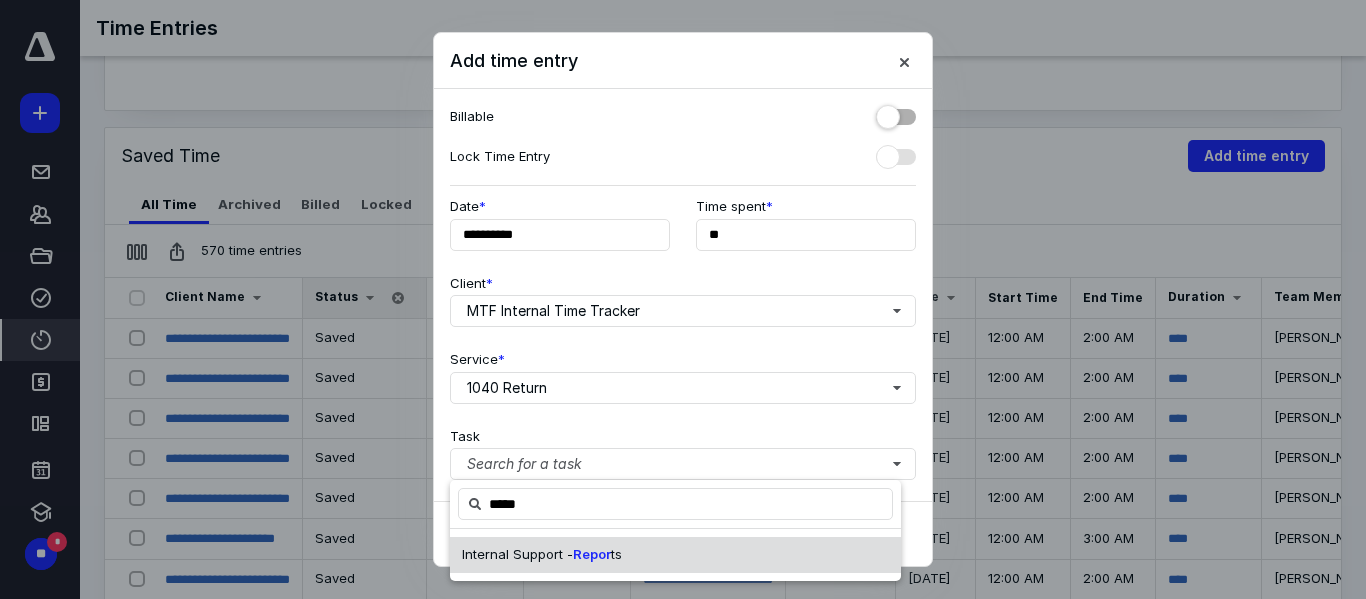 click on "Internal Support -" at bounding box center [517, 554] 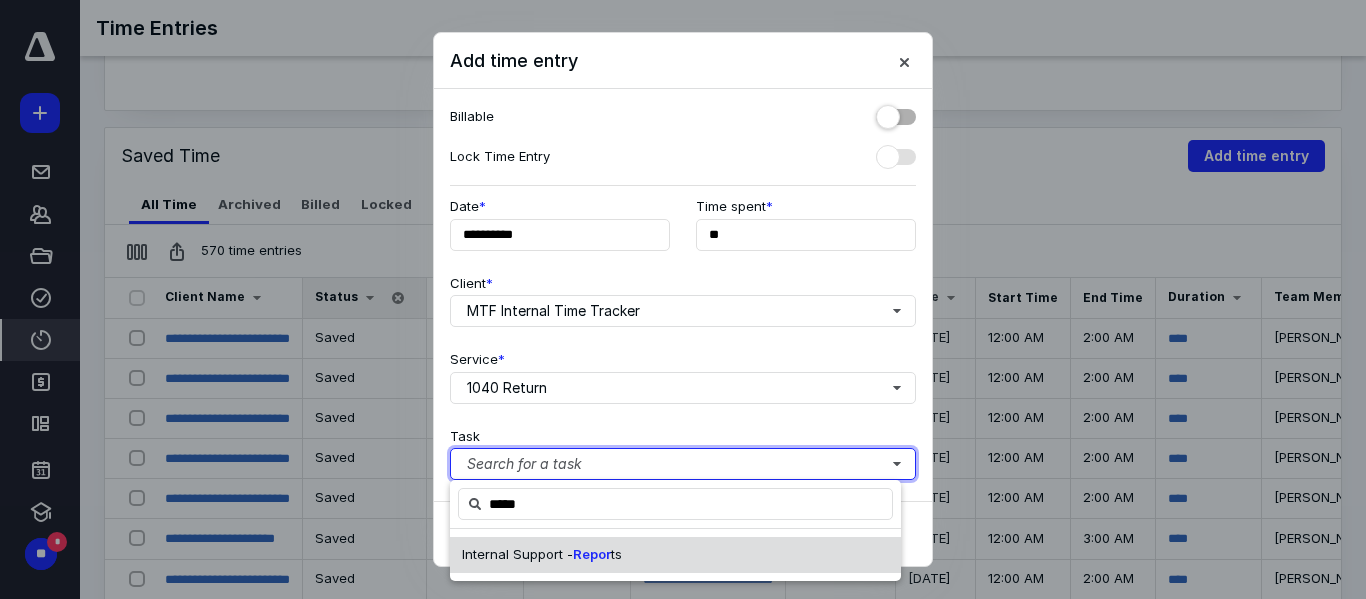 type 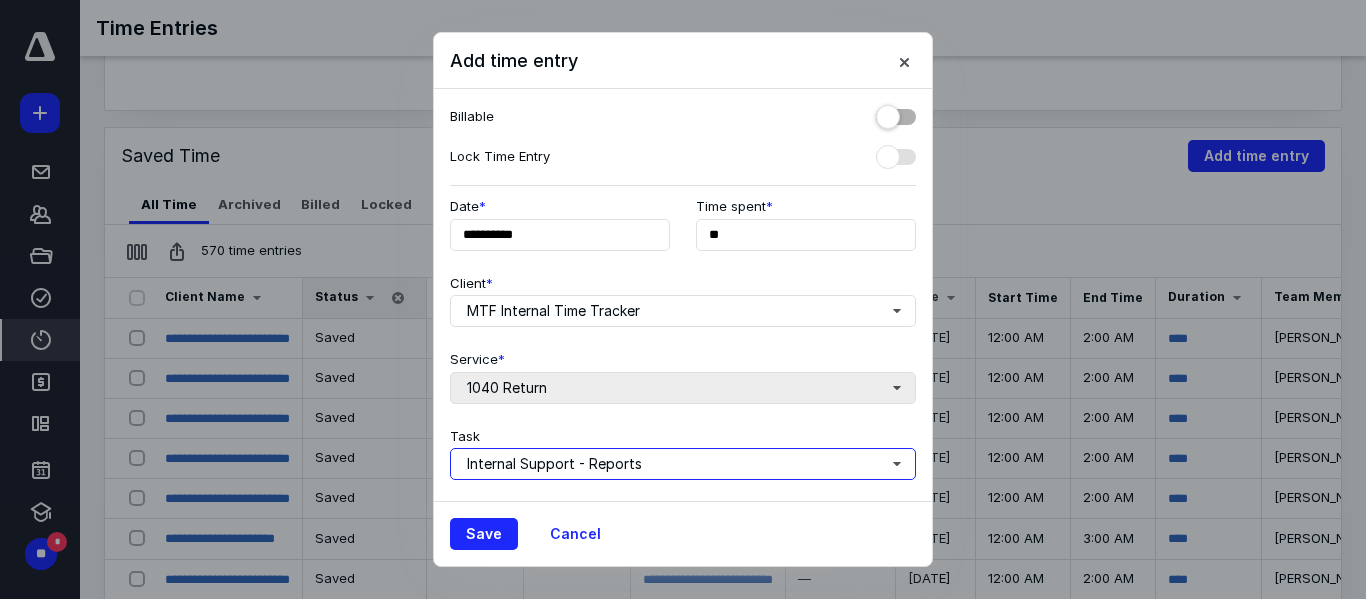 scroll, scrollTop: 303, scrollLeft: 0, axis: vertical 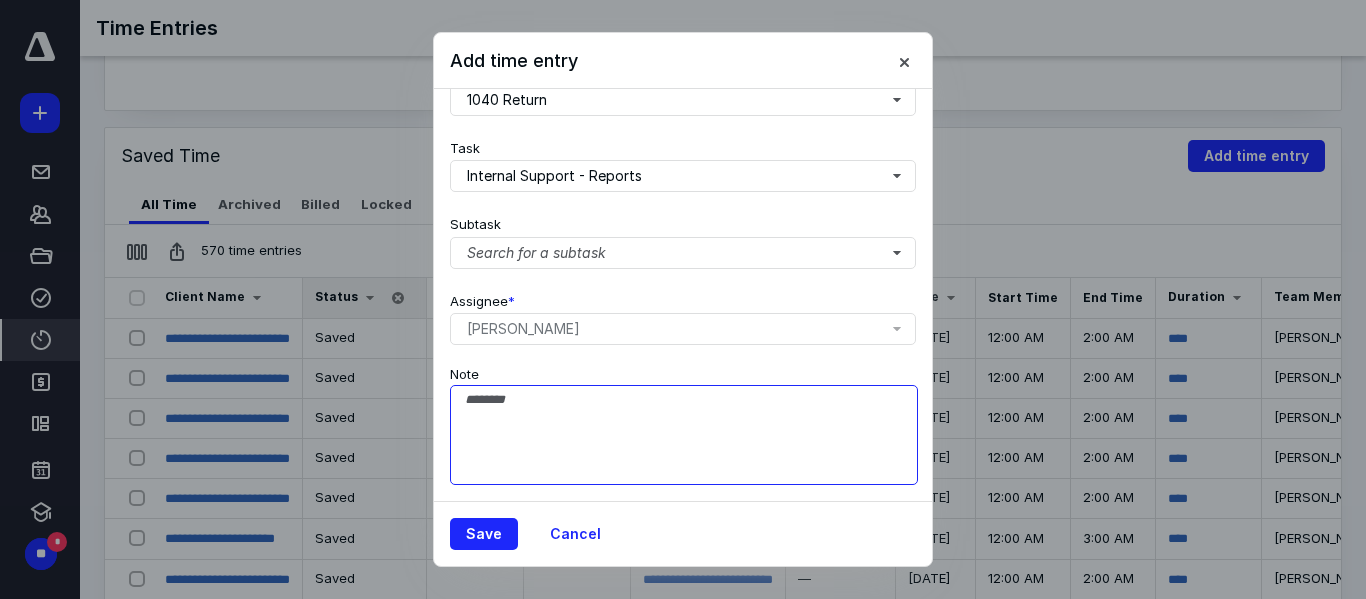 click on "Note" at bounding box center [684, 435] 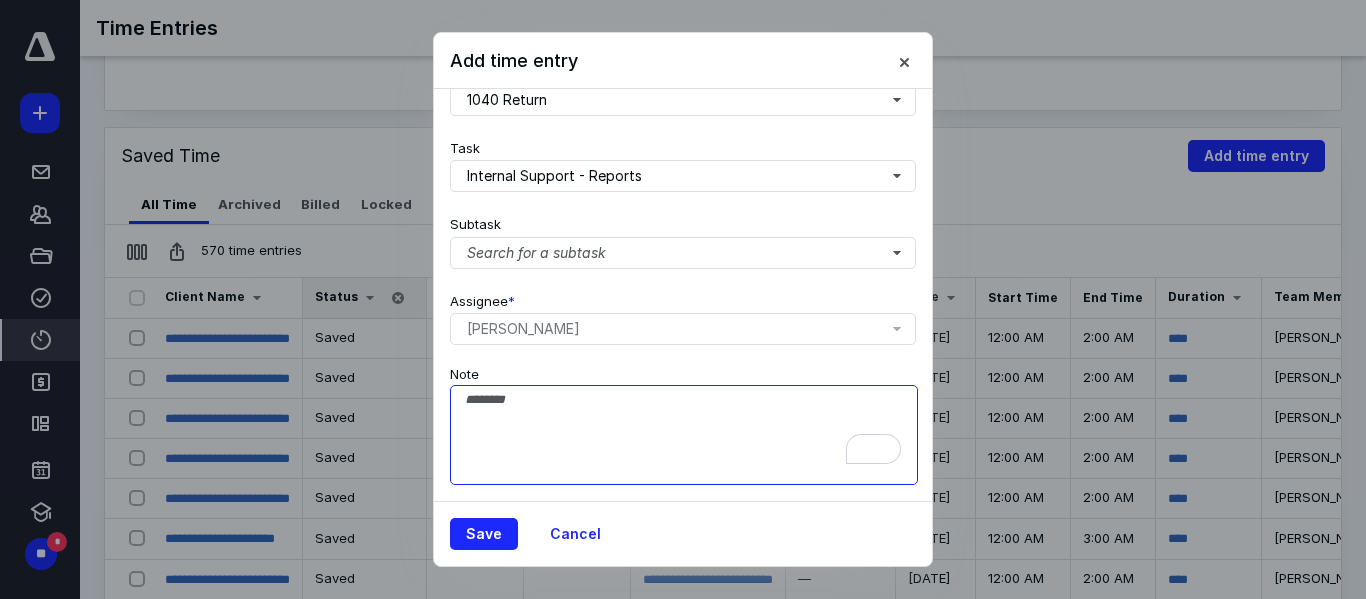 scroll, scrollTop: 303, scrollLeft: 0, axis: vertical 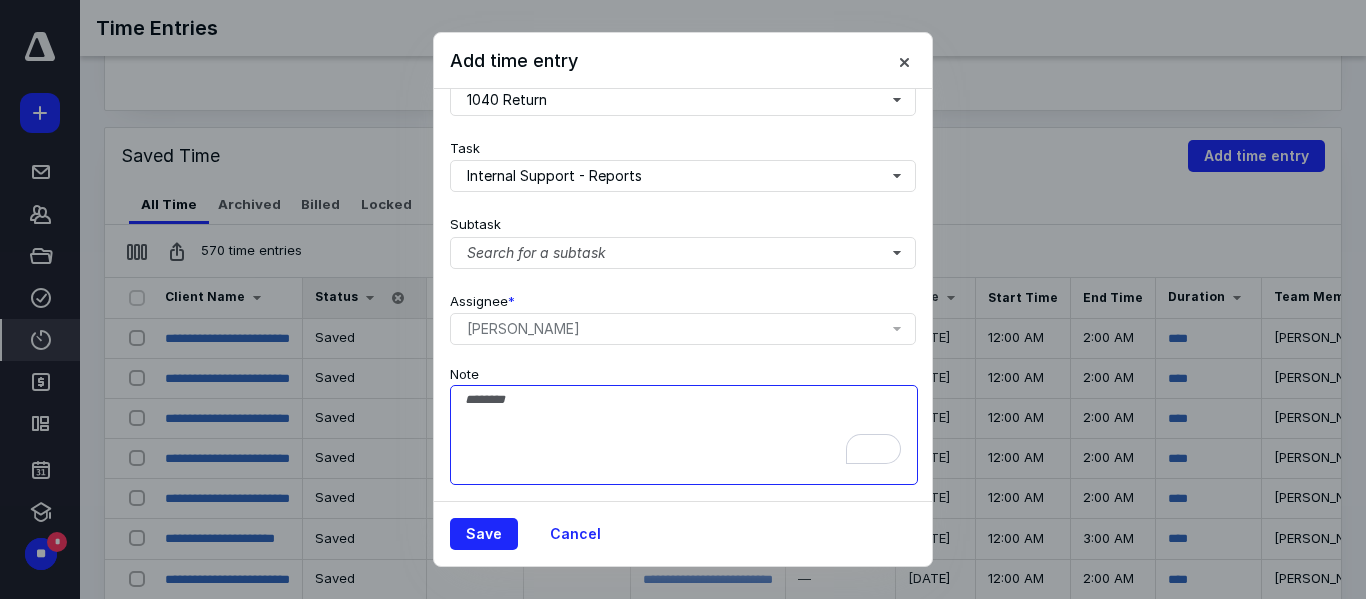paste on "**********" 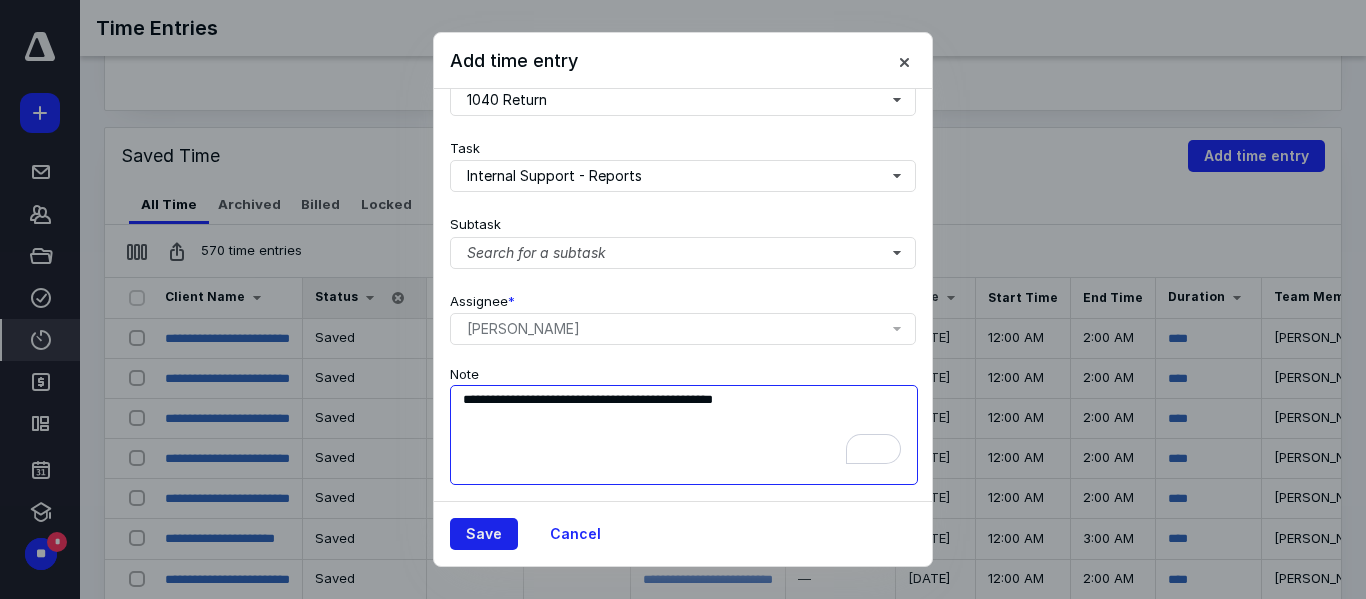 type on "**********" 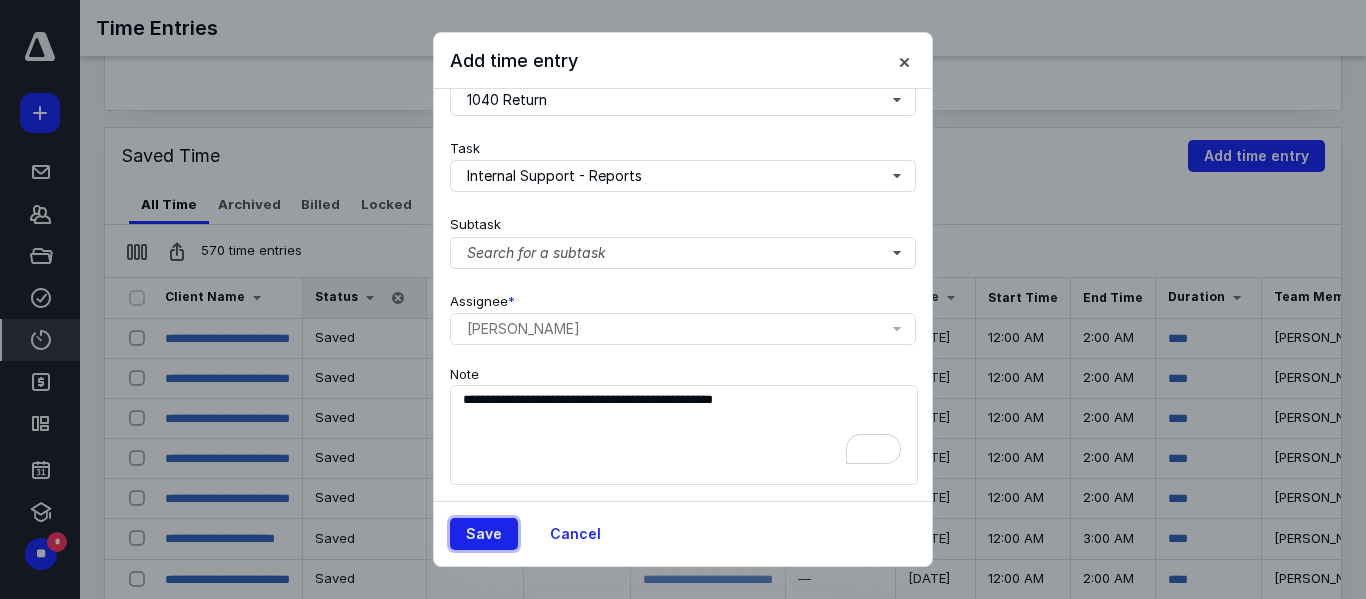 click on "Save" at bounding box center [484, 534] 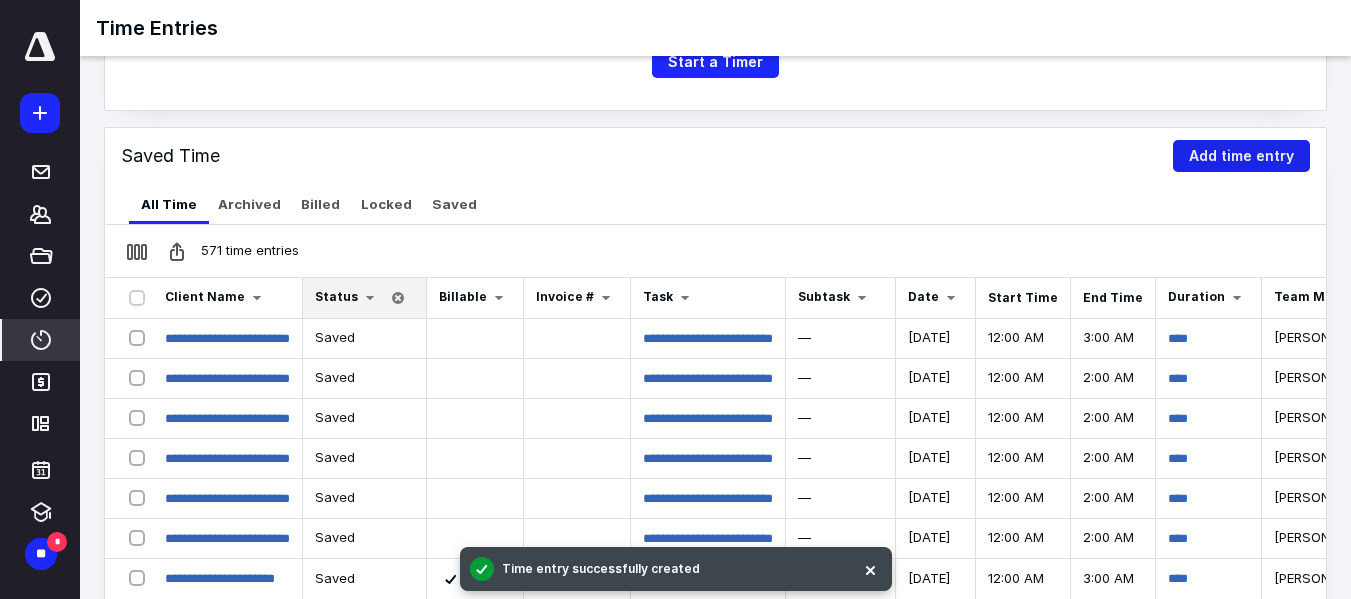 click on "Add time entry" at bounding box center (1241, 156) 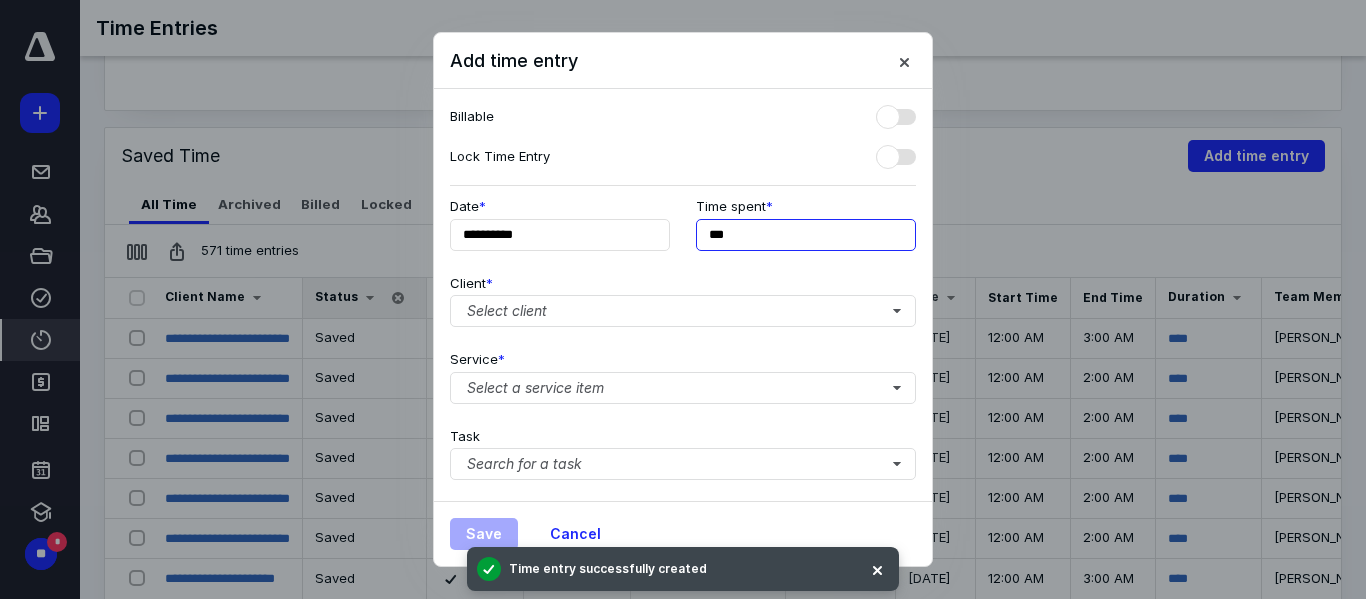 click on "***" at bounding box center (806, 235) 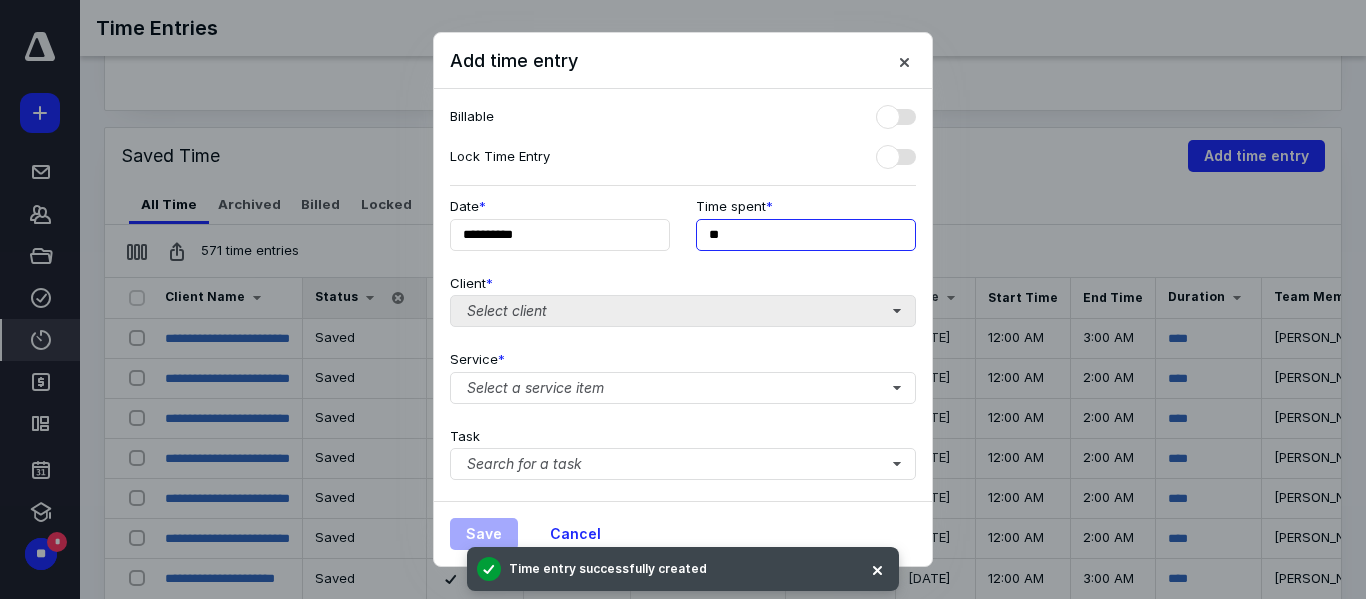 type on "**" 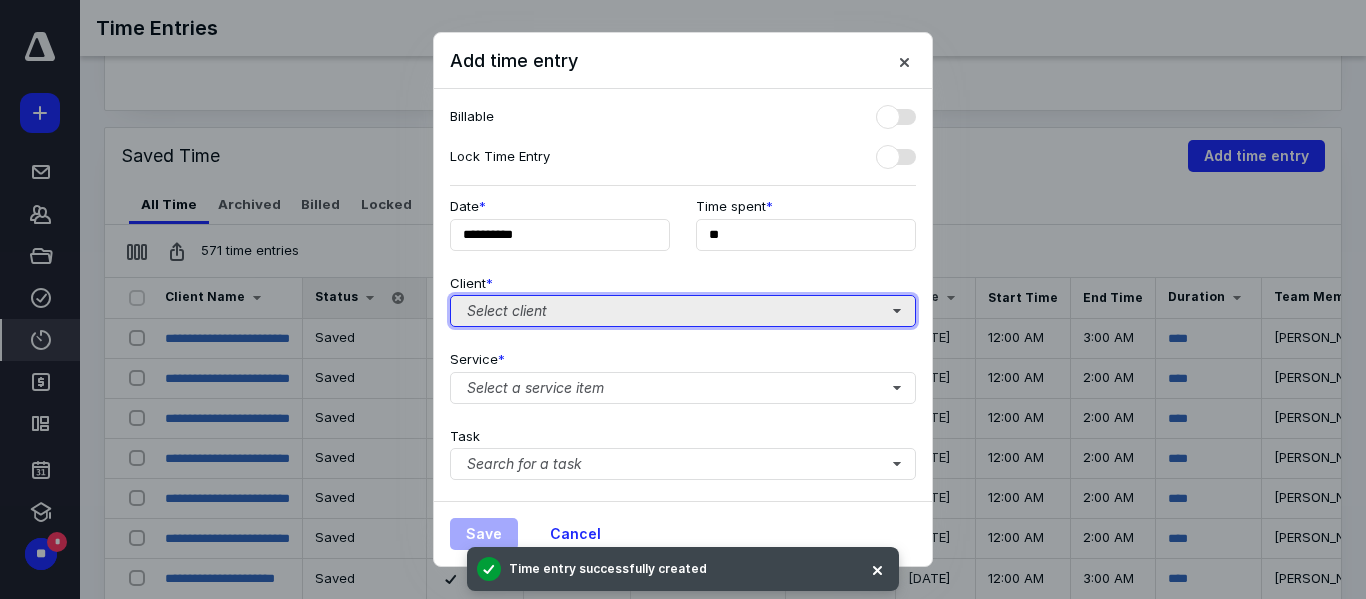 click on "Select client" at bounding box center [683, 311] 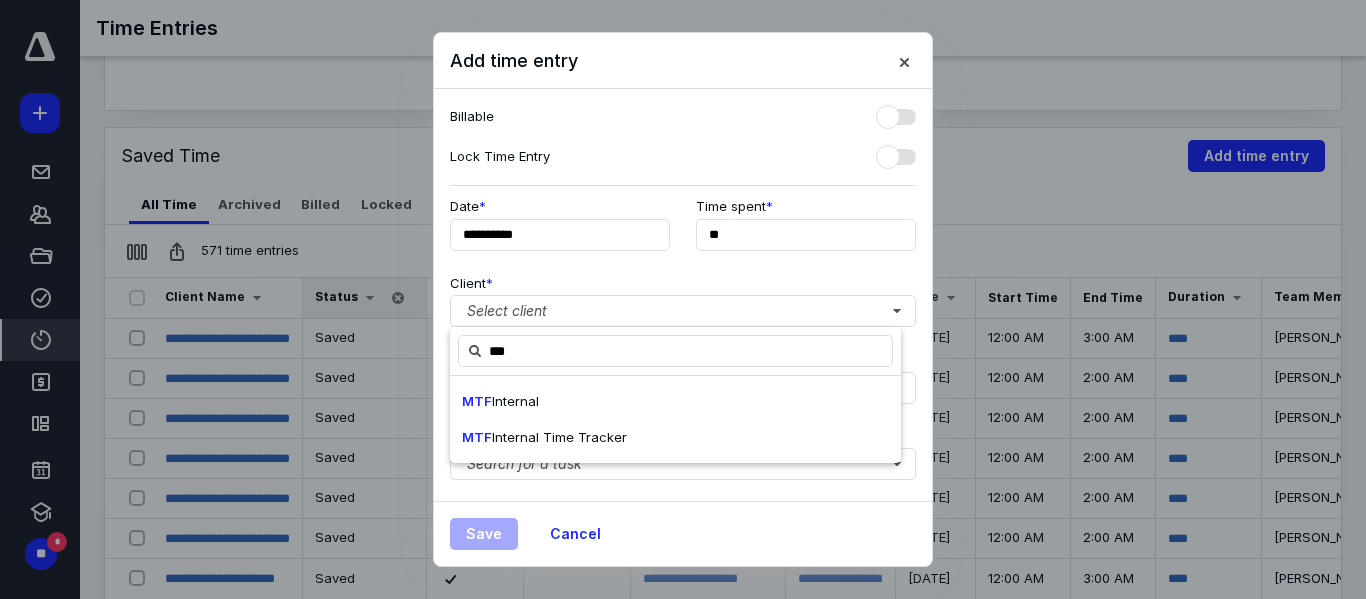 click on "Internal Time Tracker" at bounding box center [559, 437] 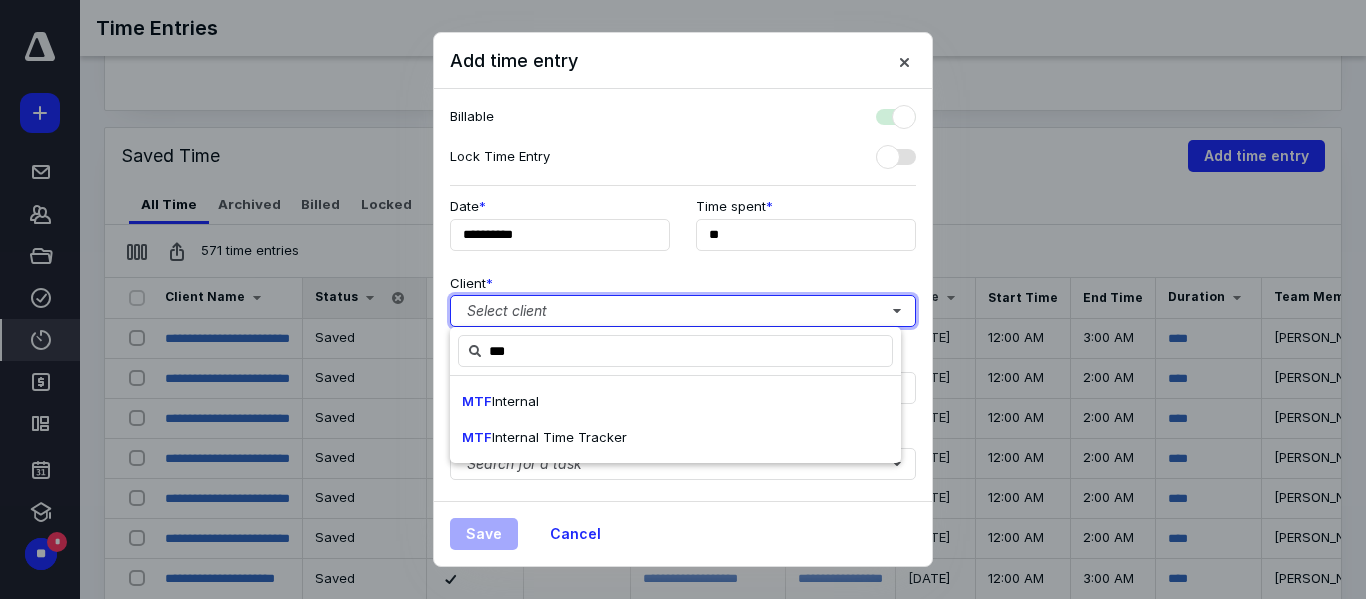 checkbox on "true" 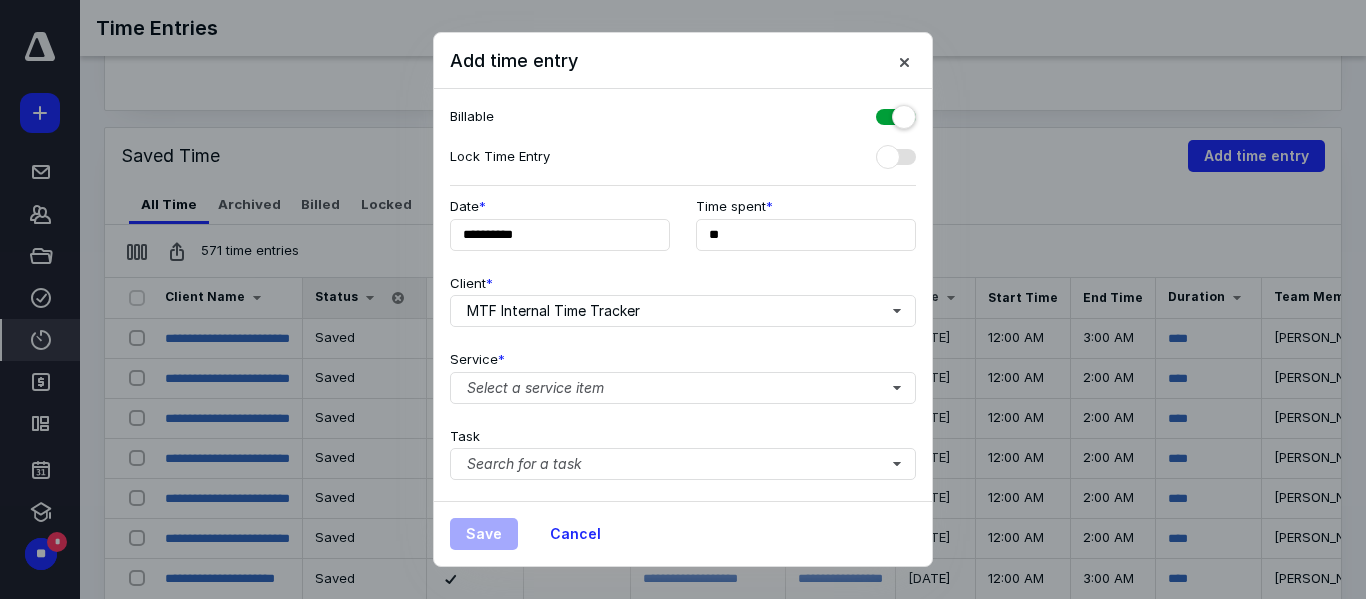 click at bounding box center [896, 113] 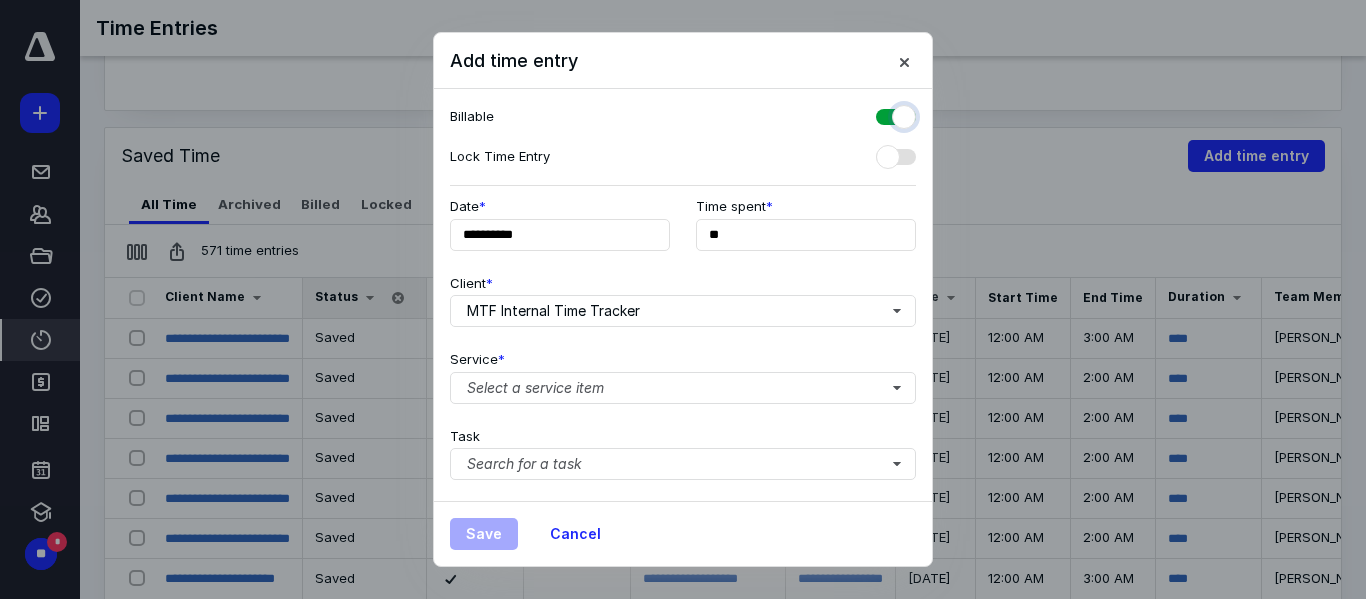 click at bounding box center [886, 114] 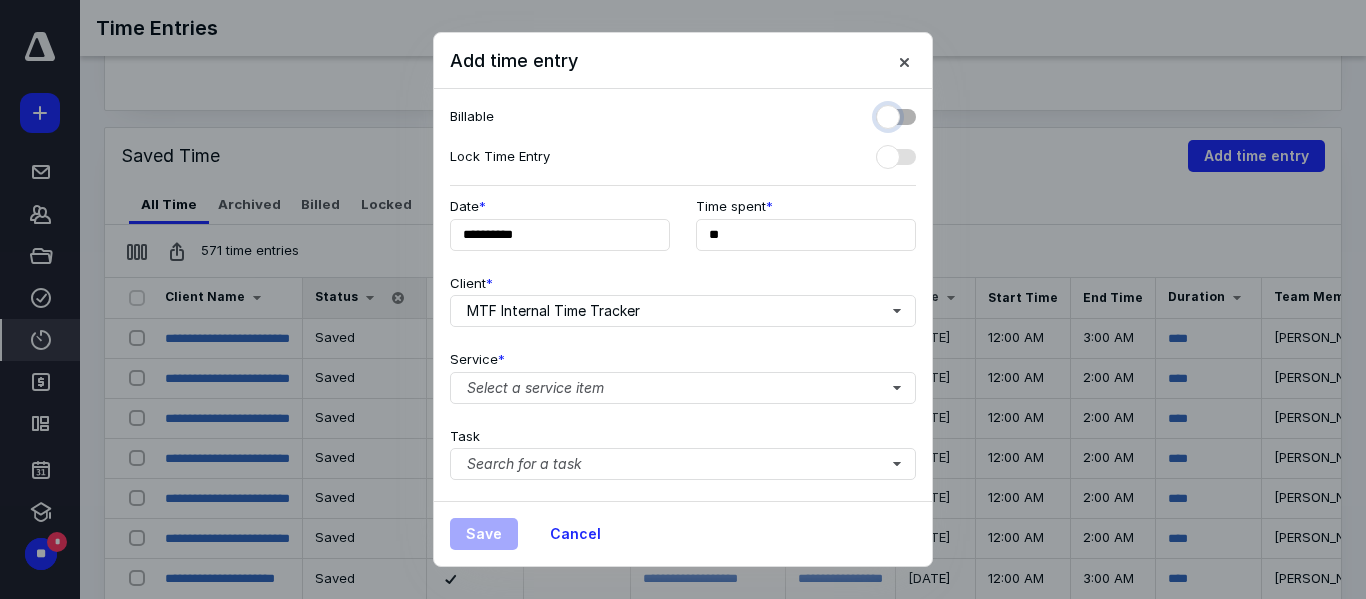 checkbox on "false" 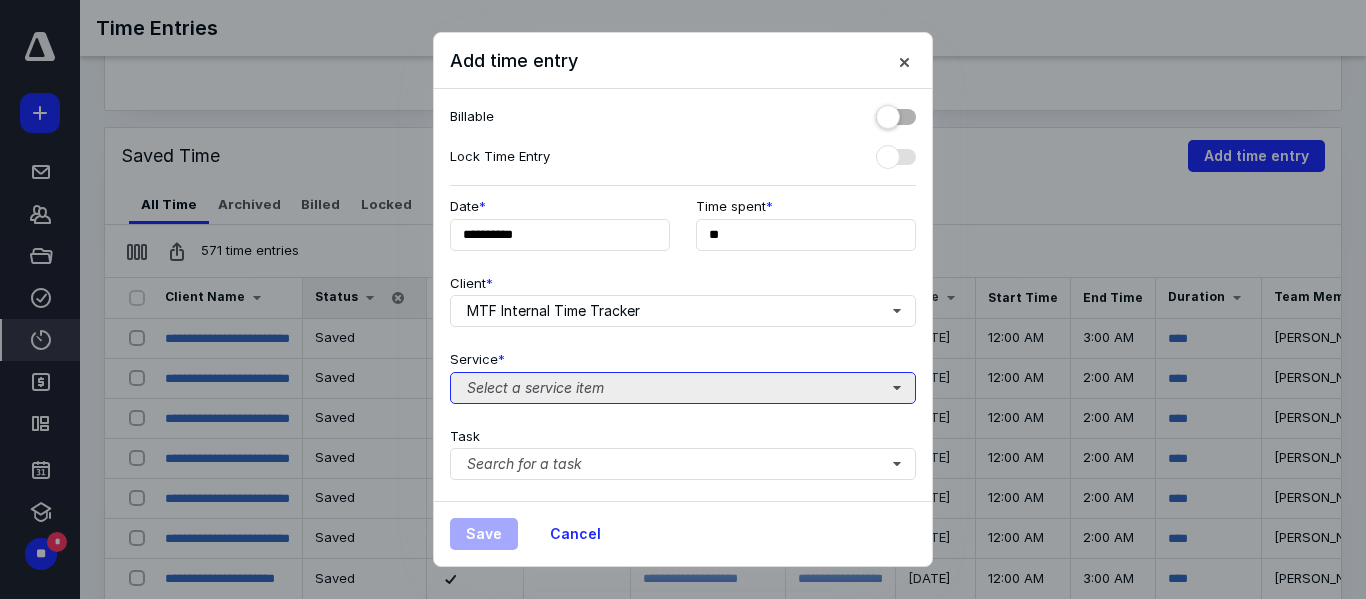 click on "Select a service item" at bounding box center (683, 388) 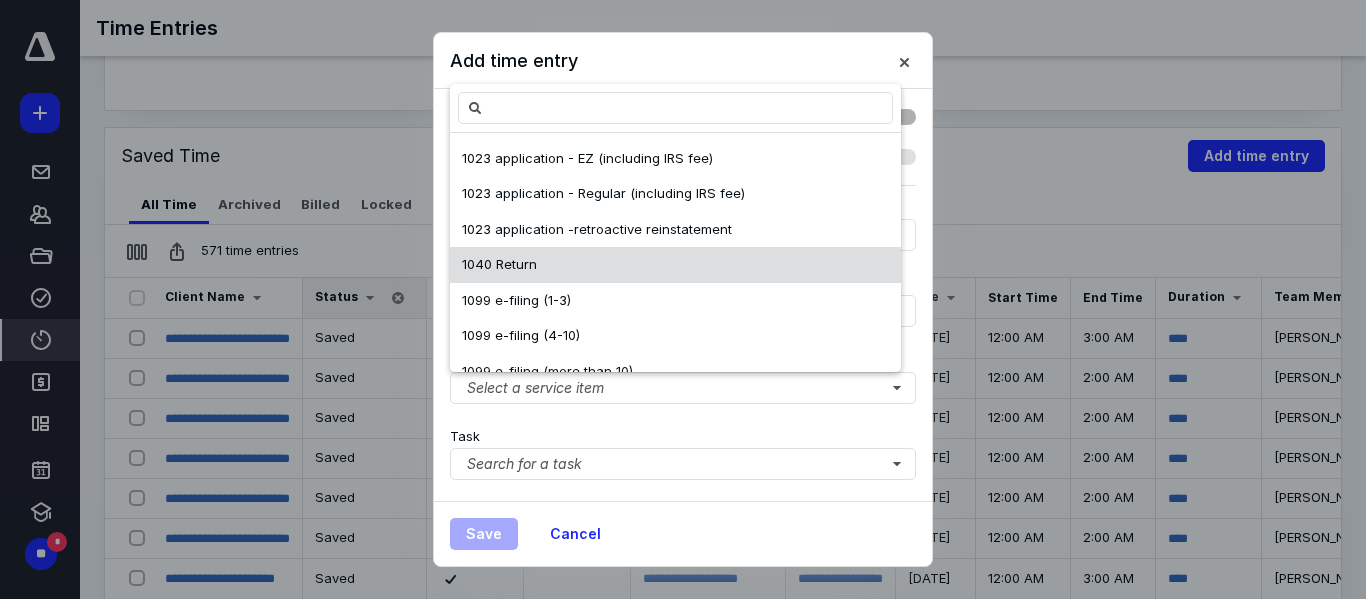 click on "1040 Return" at bounding box center [675, 265] 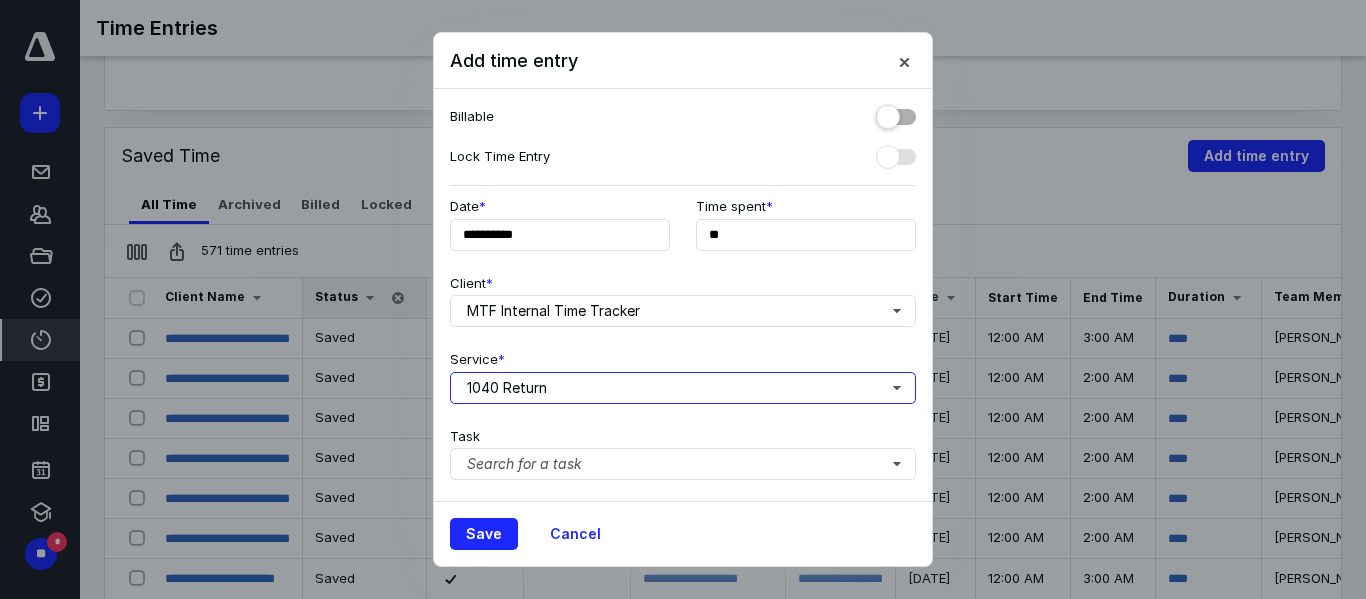 scroll, scrollTop: 0, scrollLeft: 1, axis: horizontal 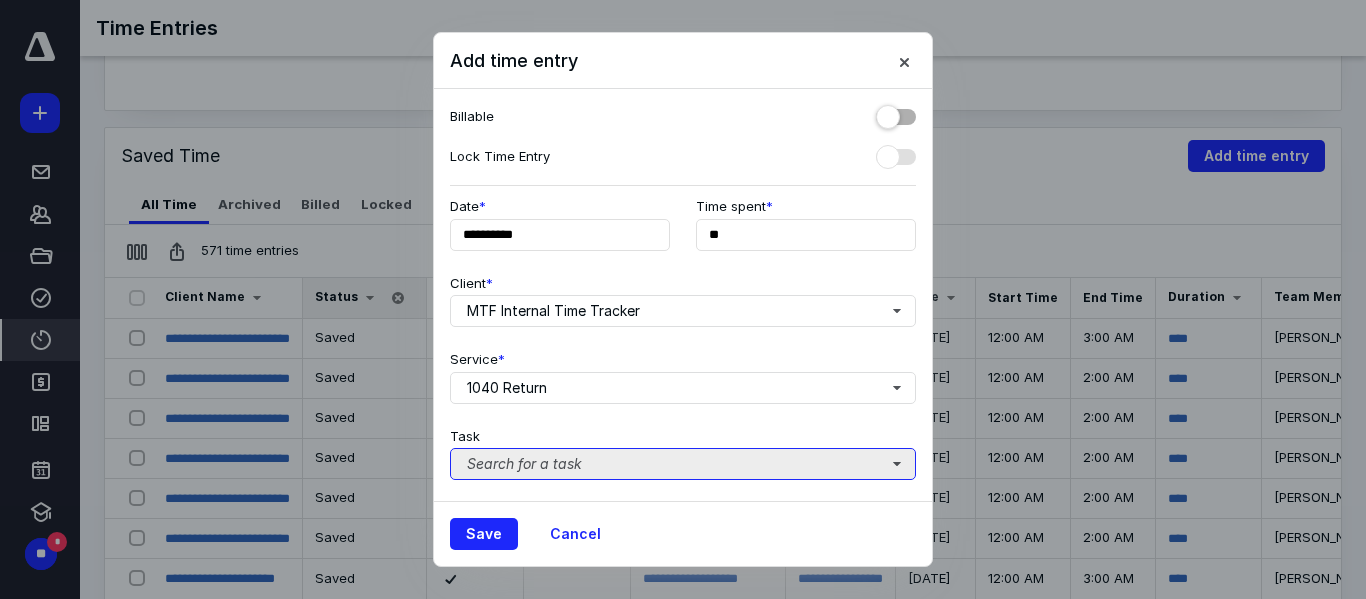 click on "Search for a task" at bounding box center [683, 464] 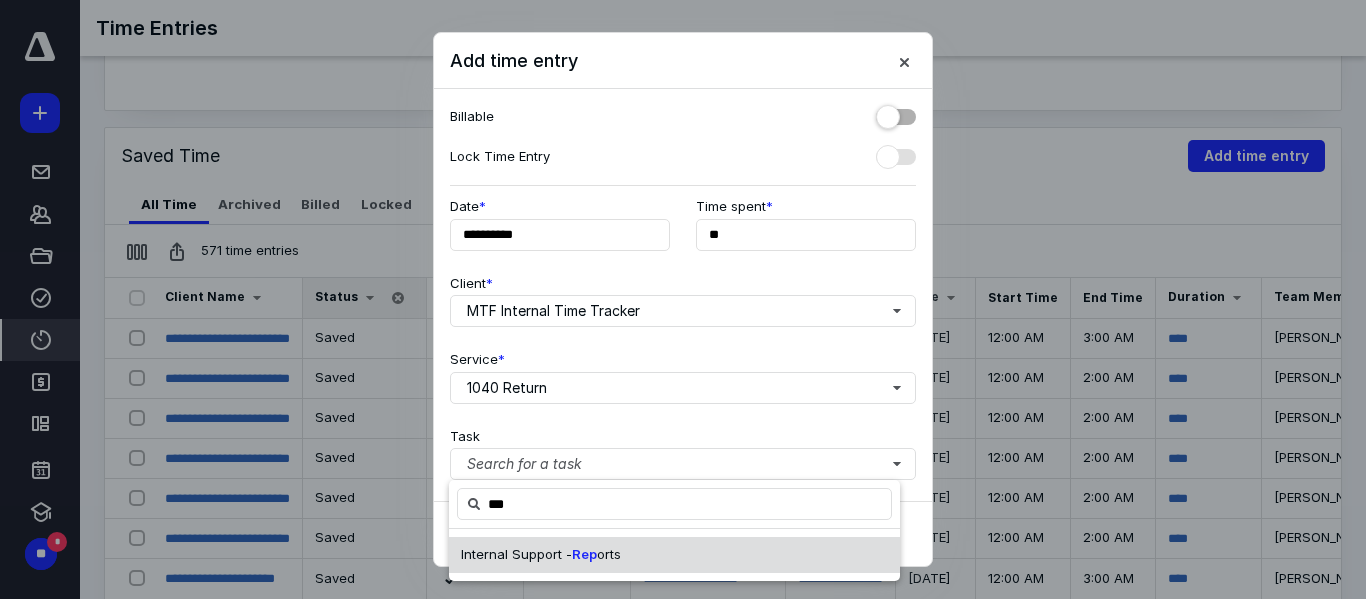 click on "Internal Support -" at bounding box center (516, 554) 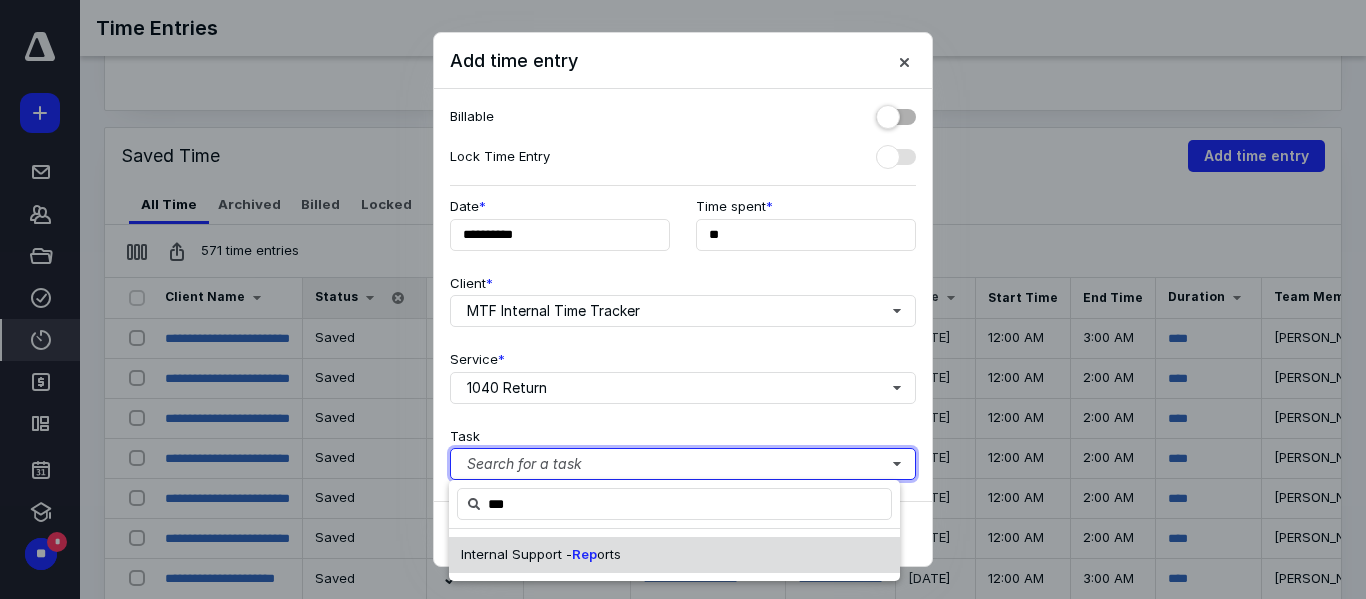 type 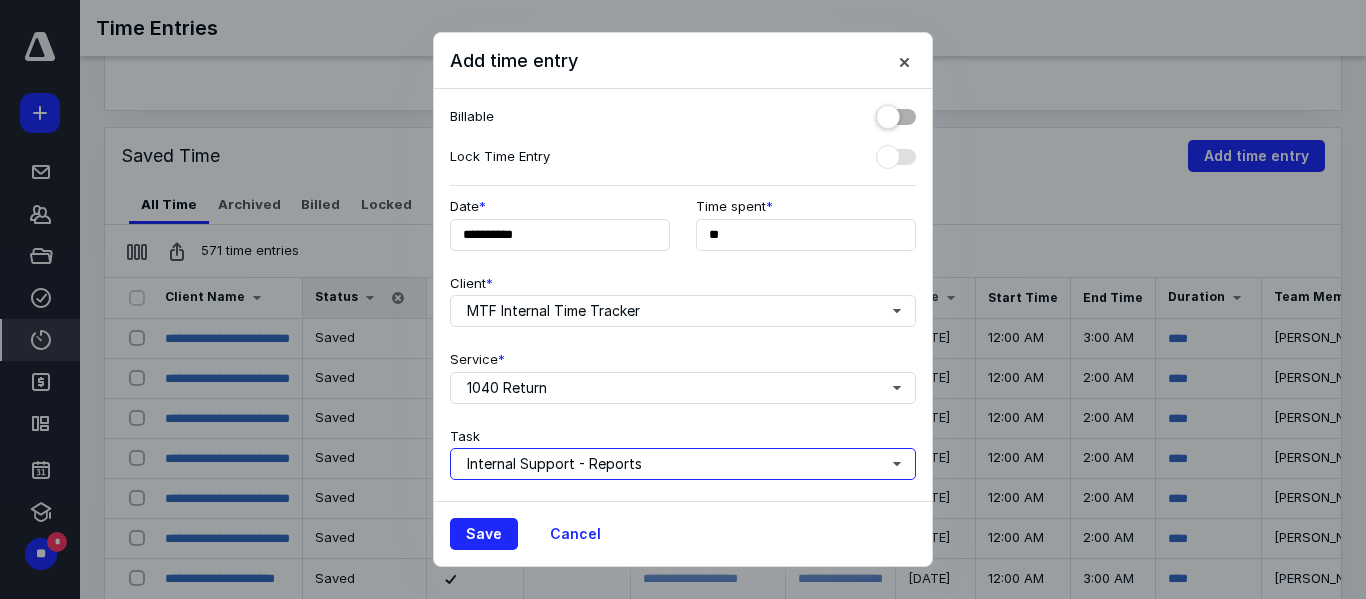 scroll, scrollTop: 303, scrollLeft: 1, axis: both 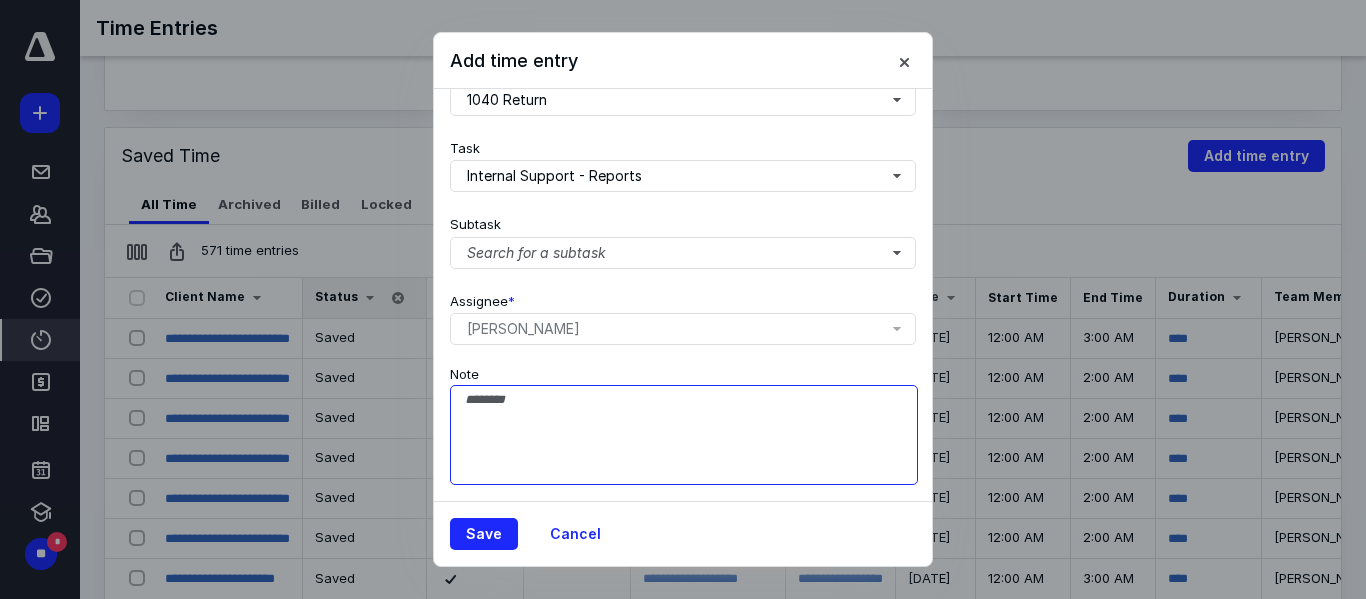 click on "Note" at bounding box center (684, 435) 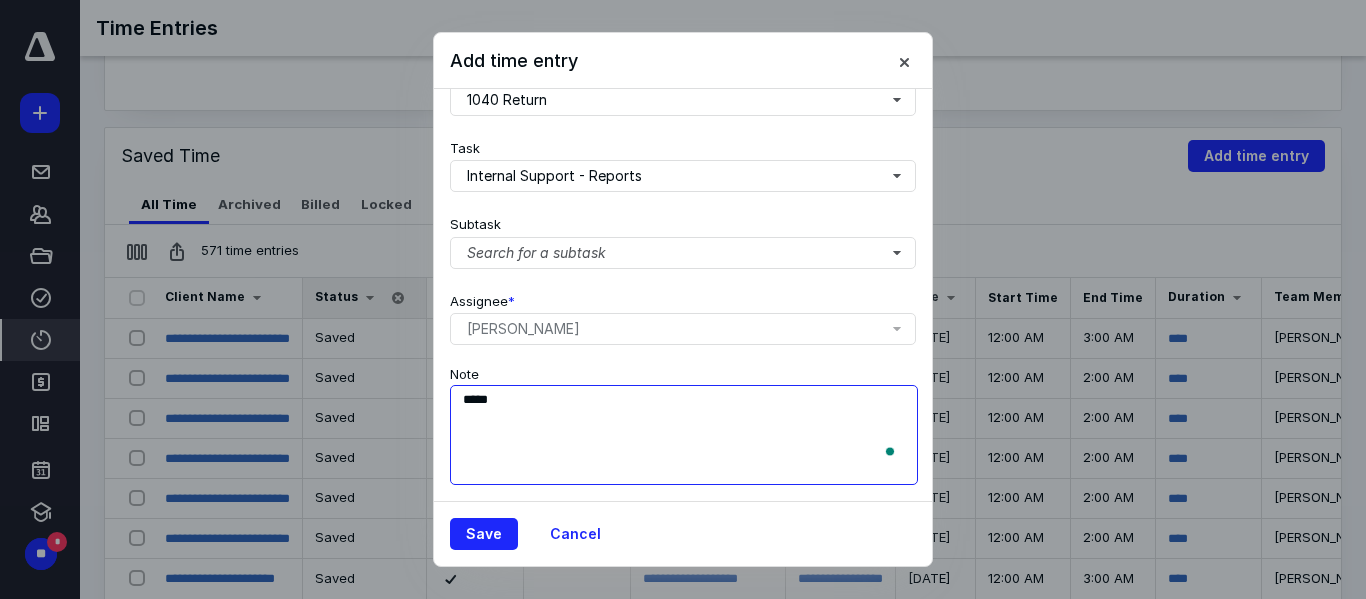 scroll, scrollTop: 303, scrollLeft: 0, axis: vertical 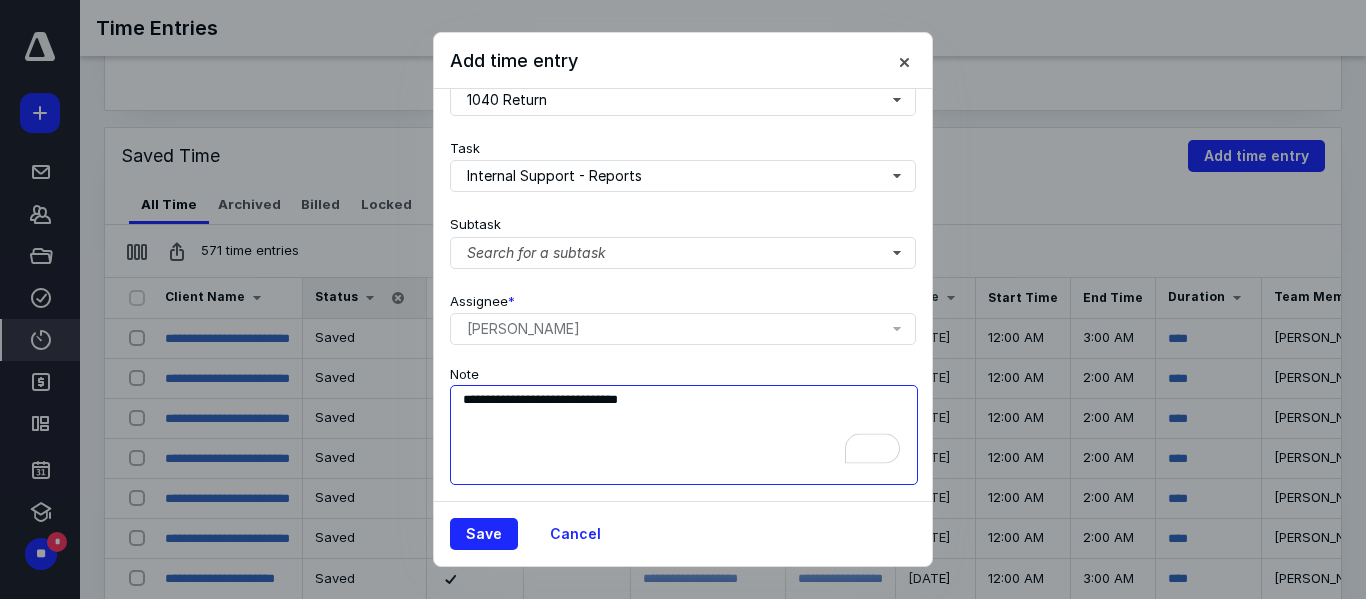 click on "**********" at bounding box center (684, 435) 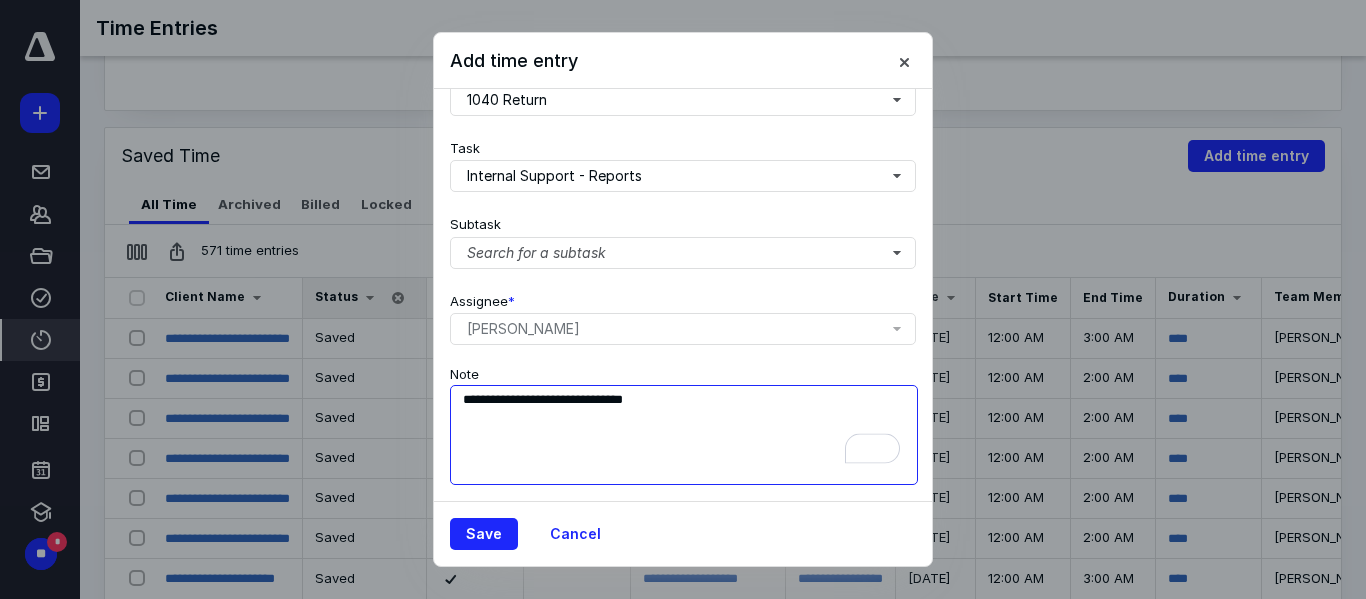 click on "**********" at bounding box center [684, 435] 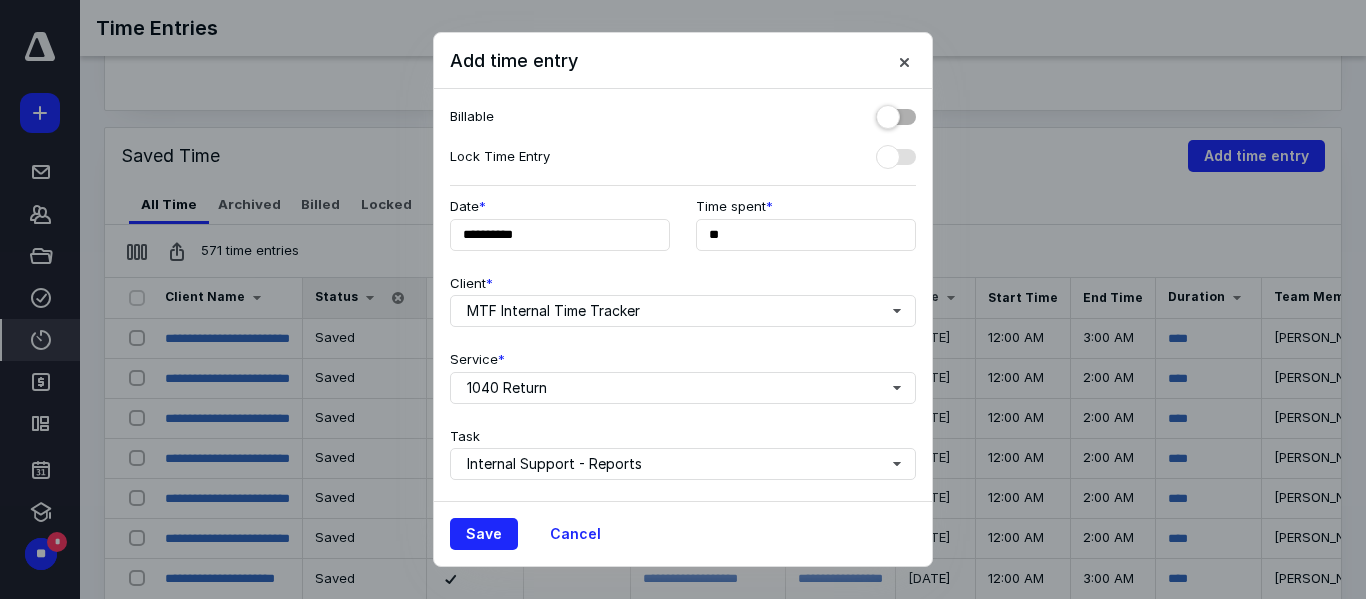 scroll, scrollTop: 303, scrollLeft: 1, axis: both 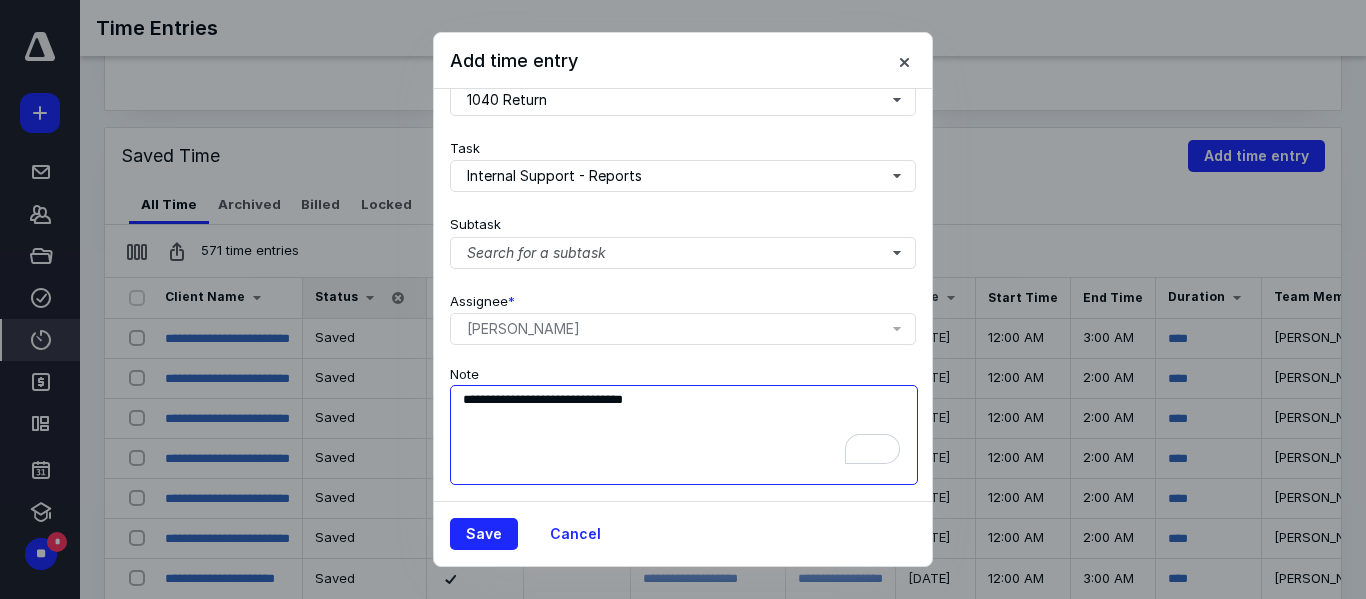 type on "**********" 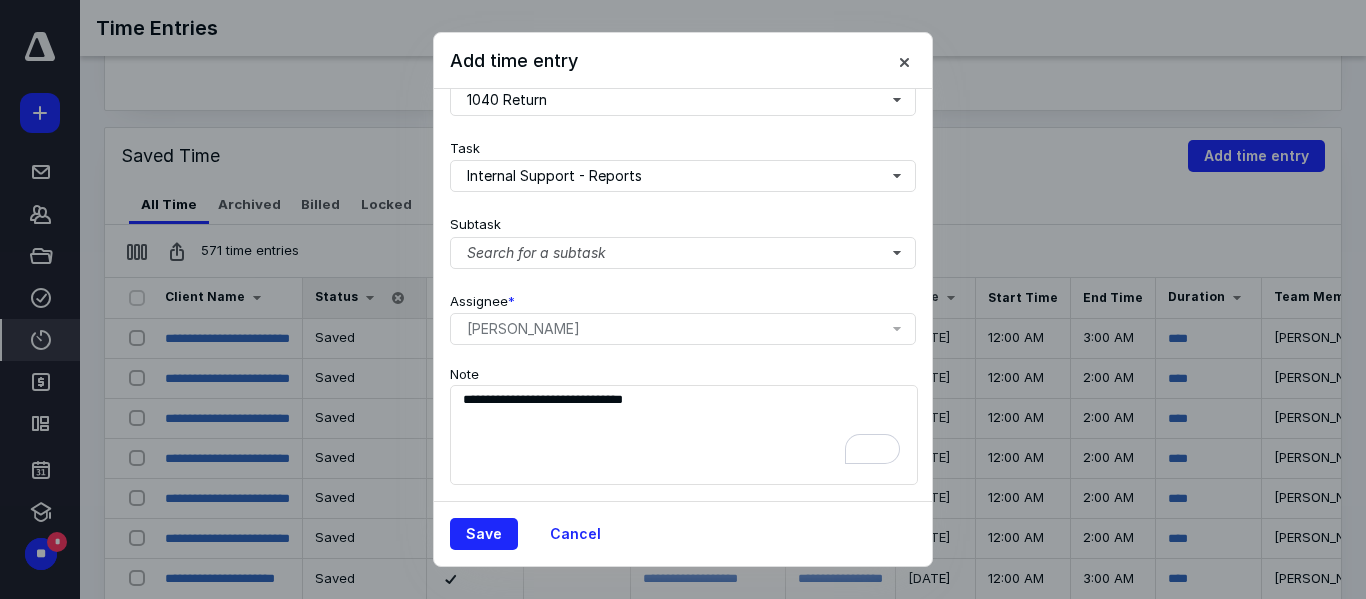 click on "Save Cancel" at bounding box center [683, 533] 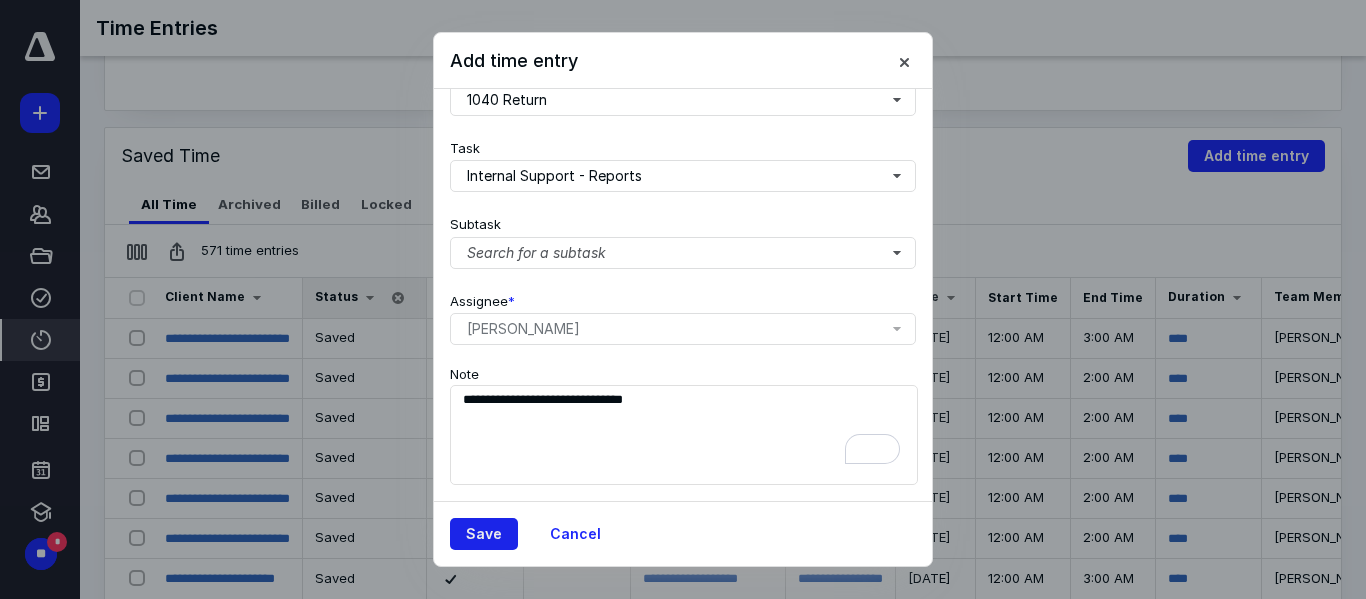click on "Save" at bounding box center (484, 534) 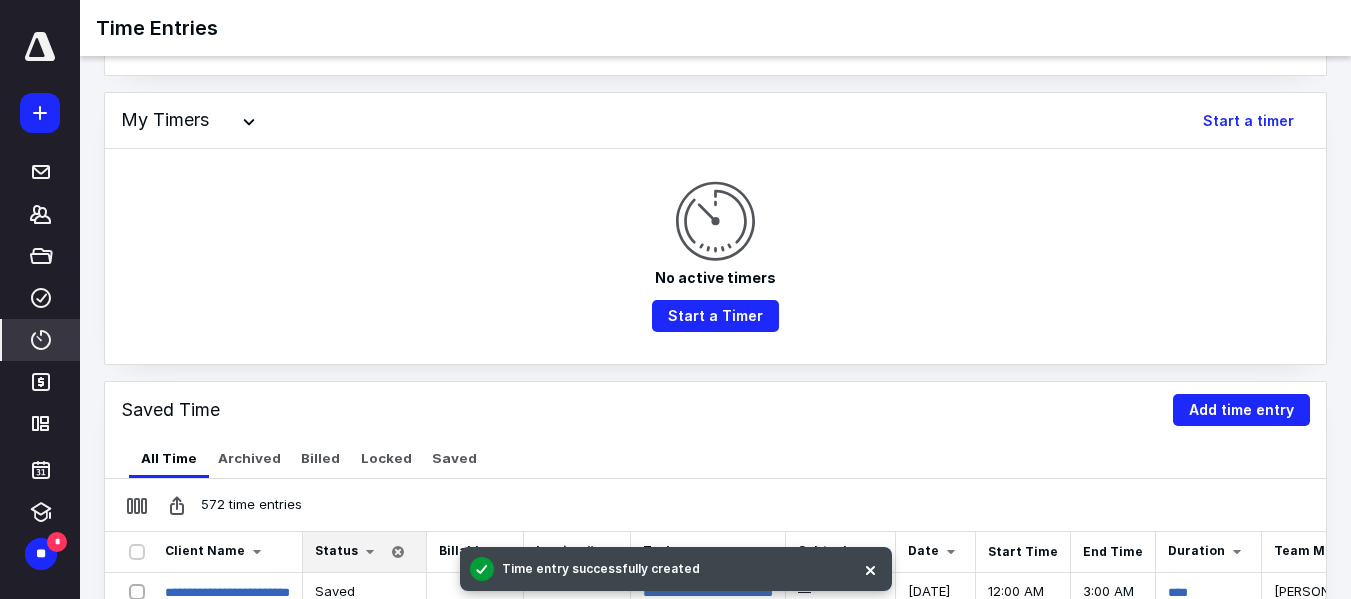 scroll, scrollTop: 0, scrollLeft: 0, axis: both 